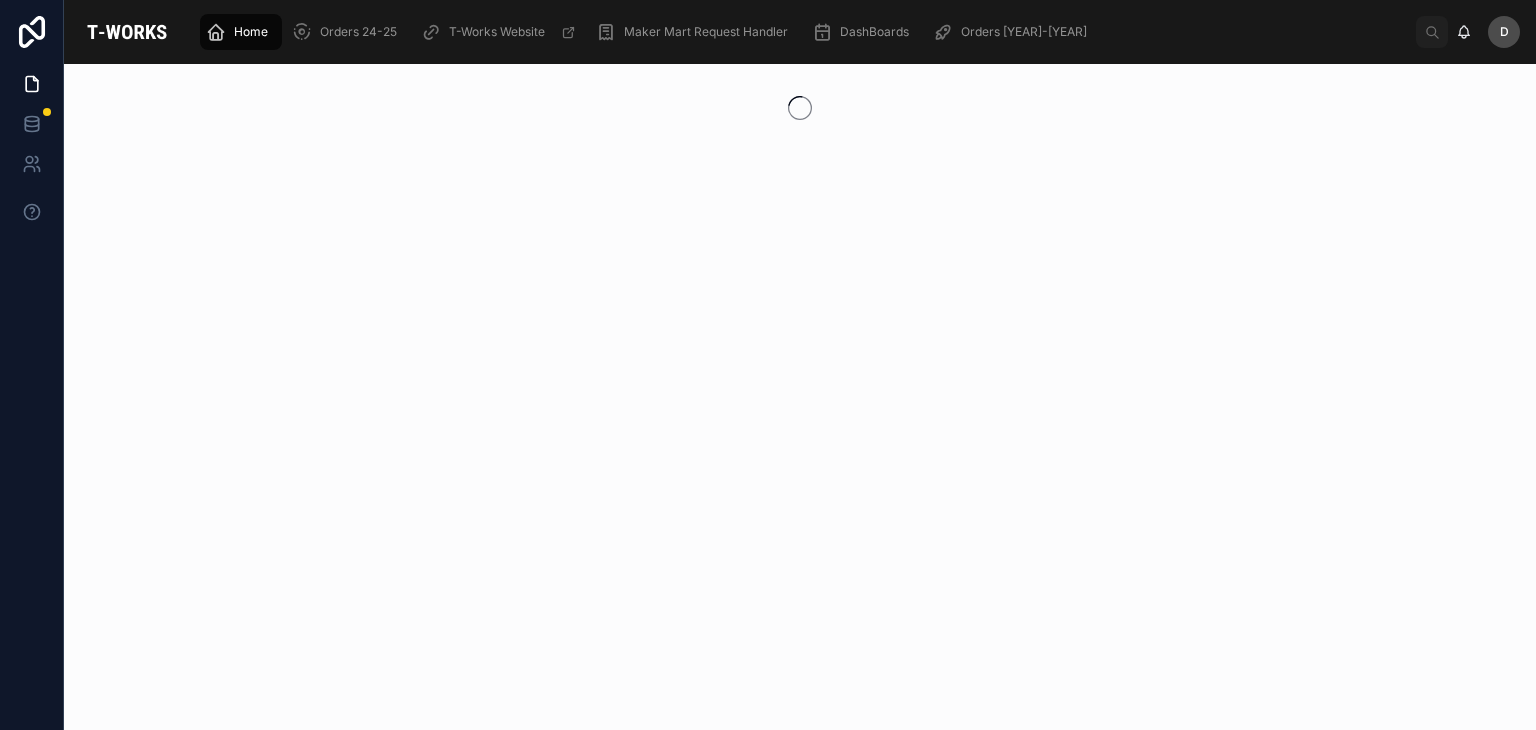 scroll, scrollTop: 0, scrollLeft: 0, axis: both 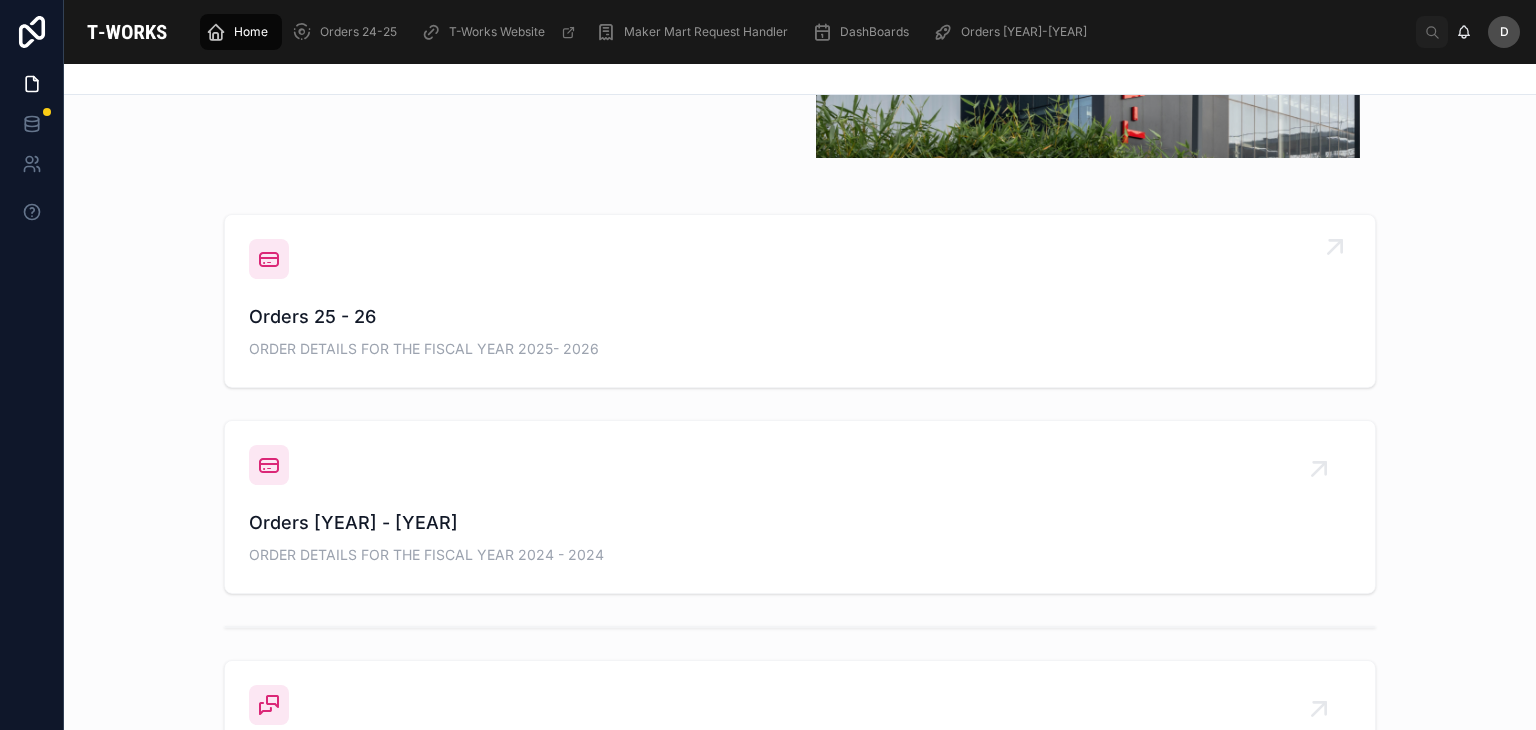 click on "ORDER DETAILS FOR THE FISCAL YEAR 2025- 2026" at bounding box center [800, 349] 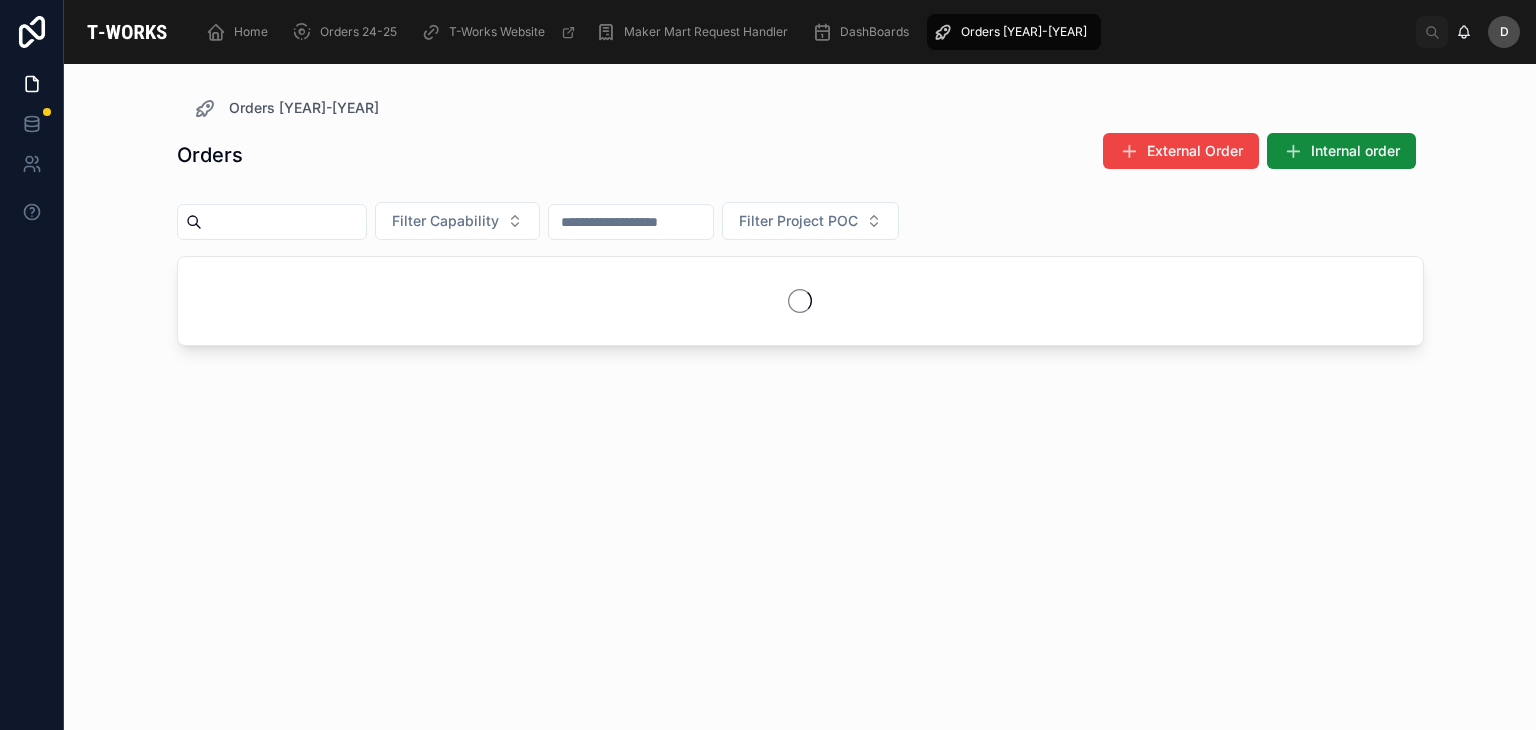 scroll, scrollTop: 0, scrollLeft: 0, axis: both 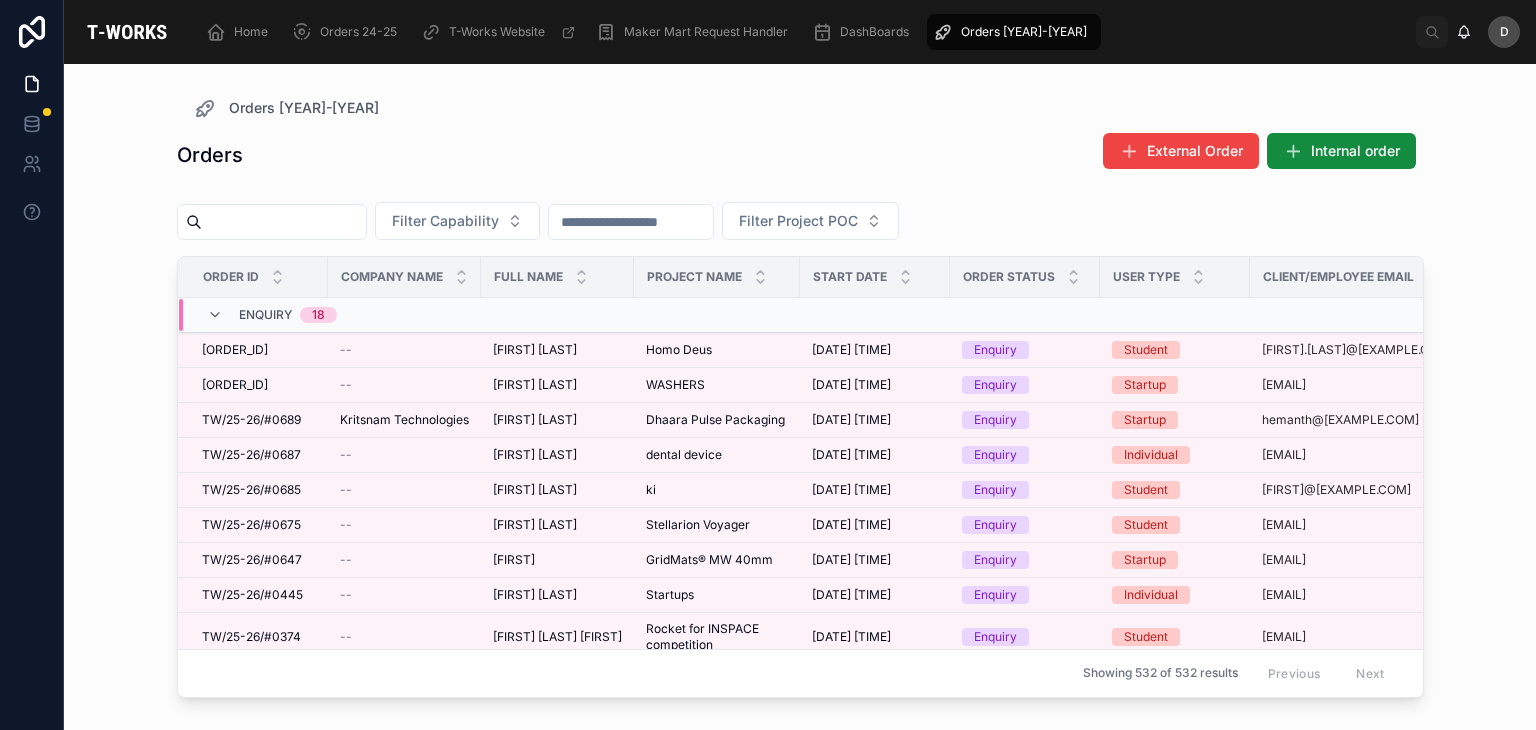 click at bounding box center (717, 315) 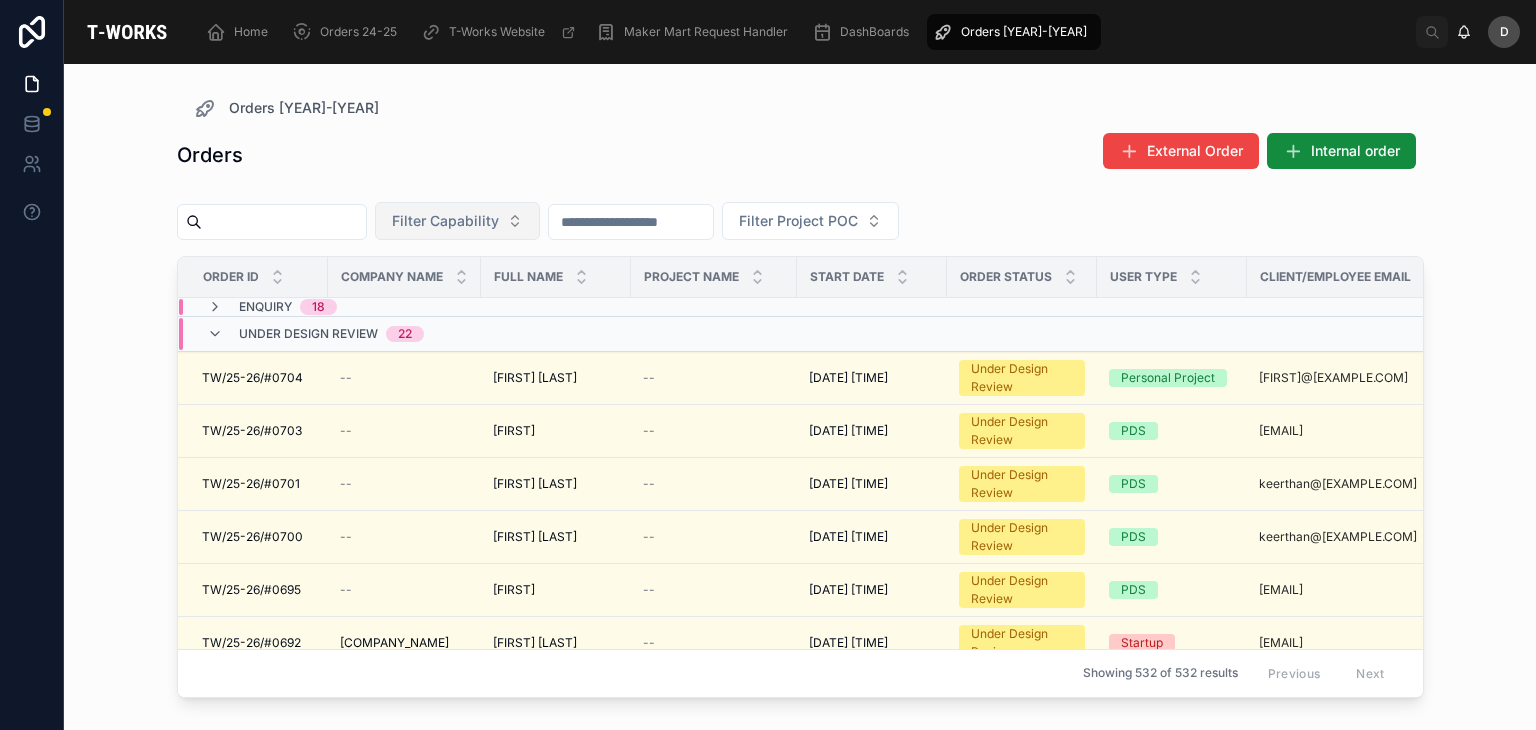 click on "Filter Capability" at bounding box center [457, 221] 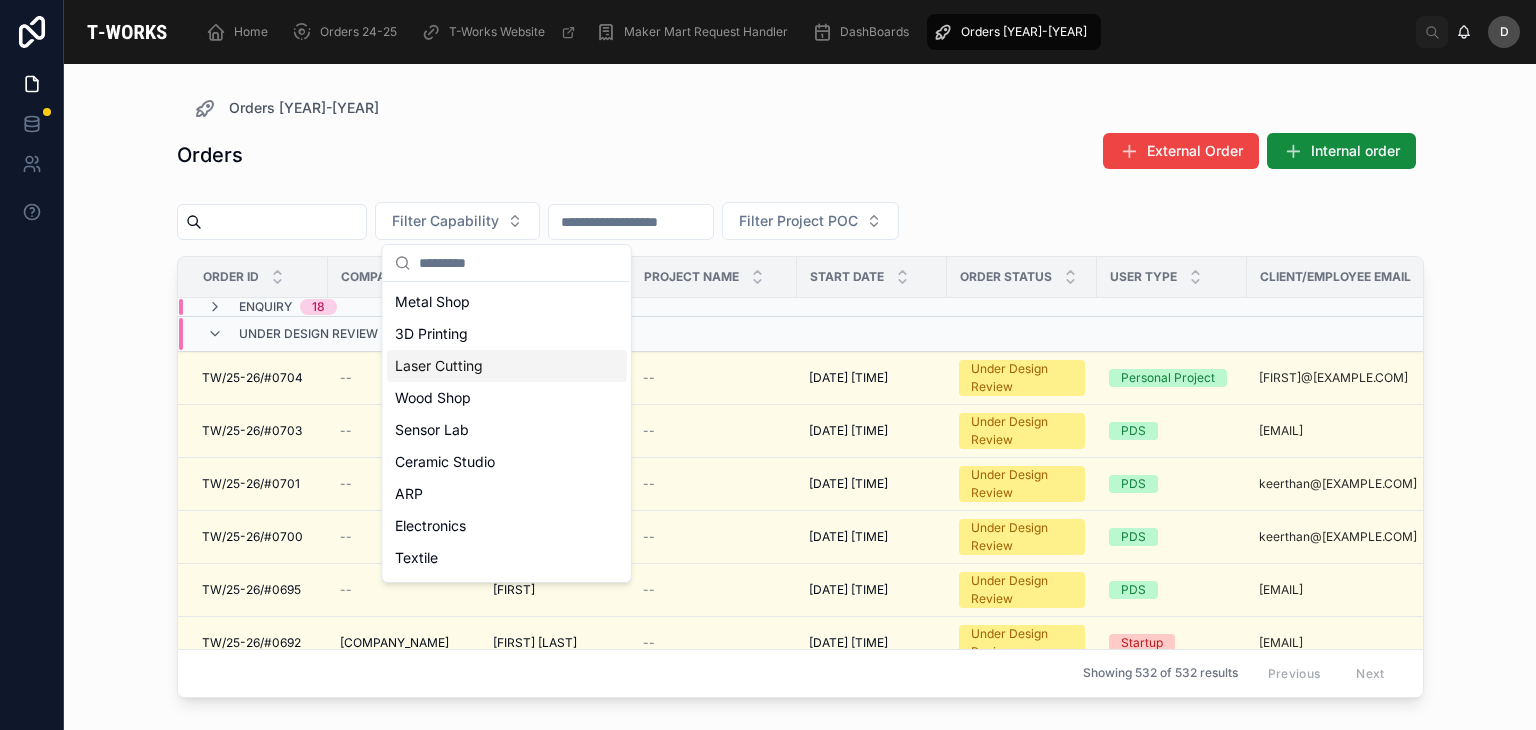 click on "Laser Cutting" at bounding box center [507, 366] 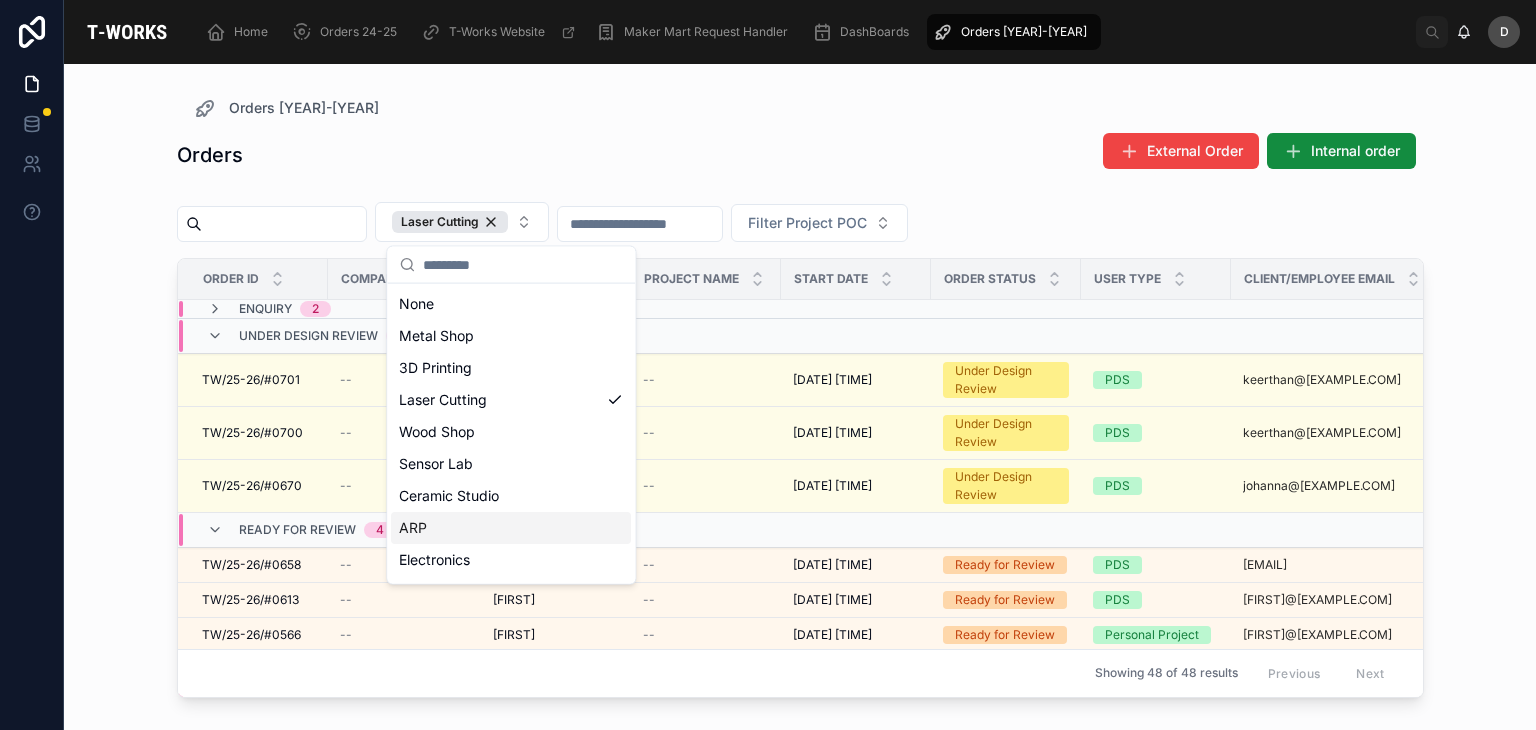 click on "ARP" at bounding box center (511, 528) 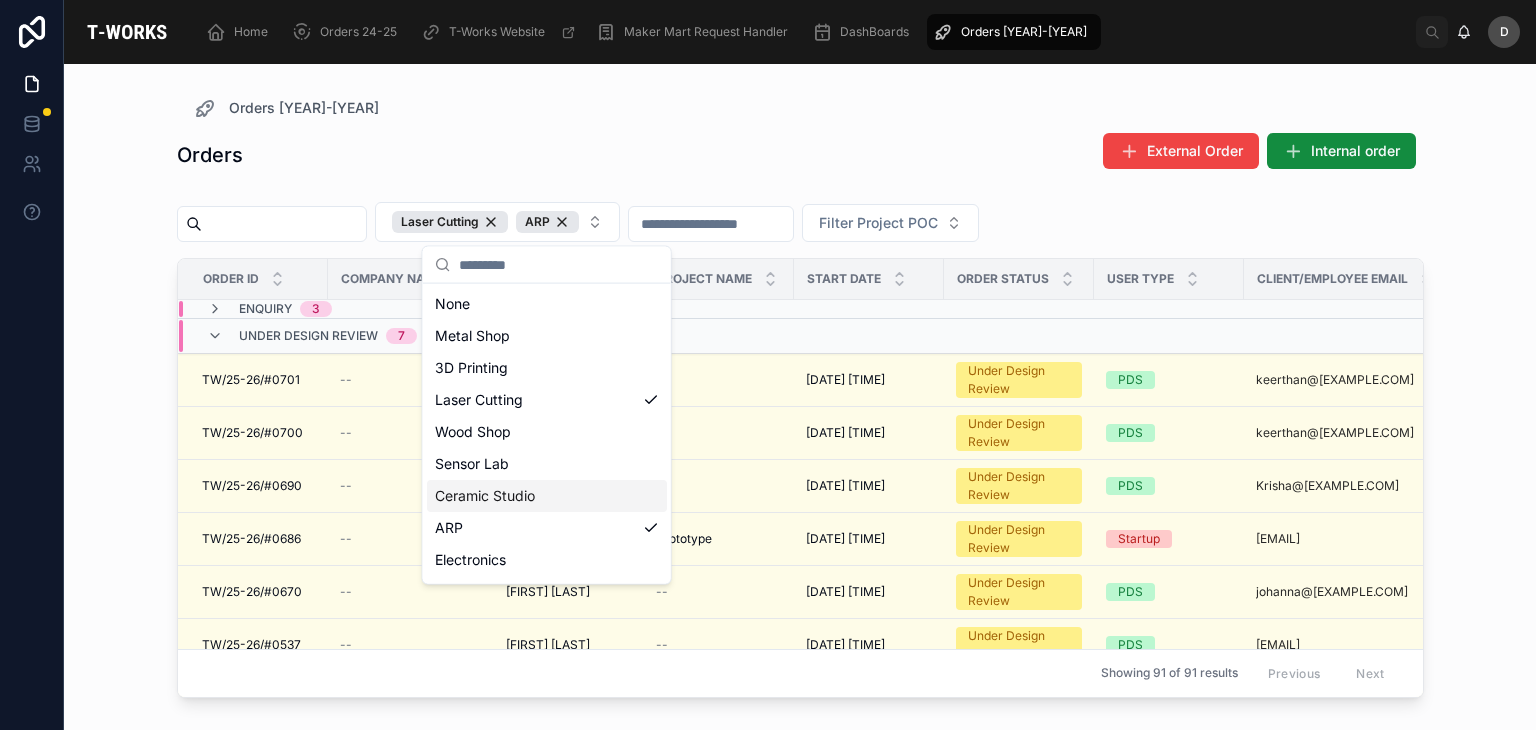 click on "Orders [YEAR]-[YEAR] ORDER DETAILS FOR THE FISCAL YEAR [YEAR]- [YEAR]" at bounding box center (800, 413) 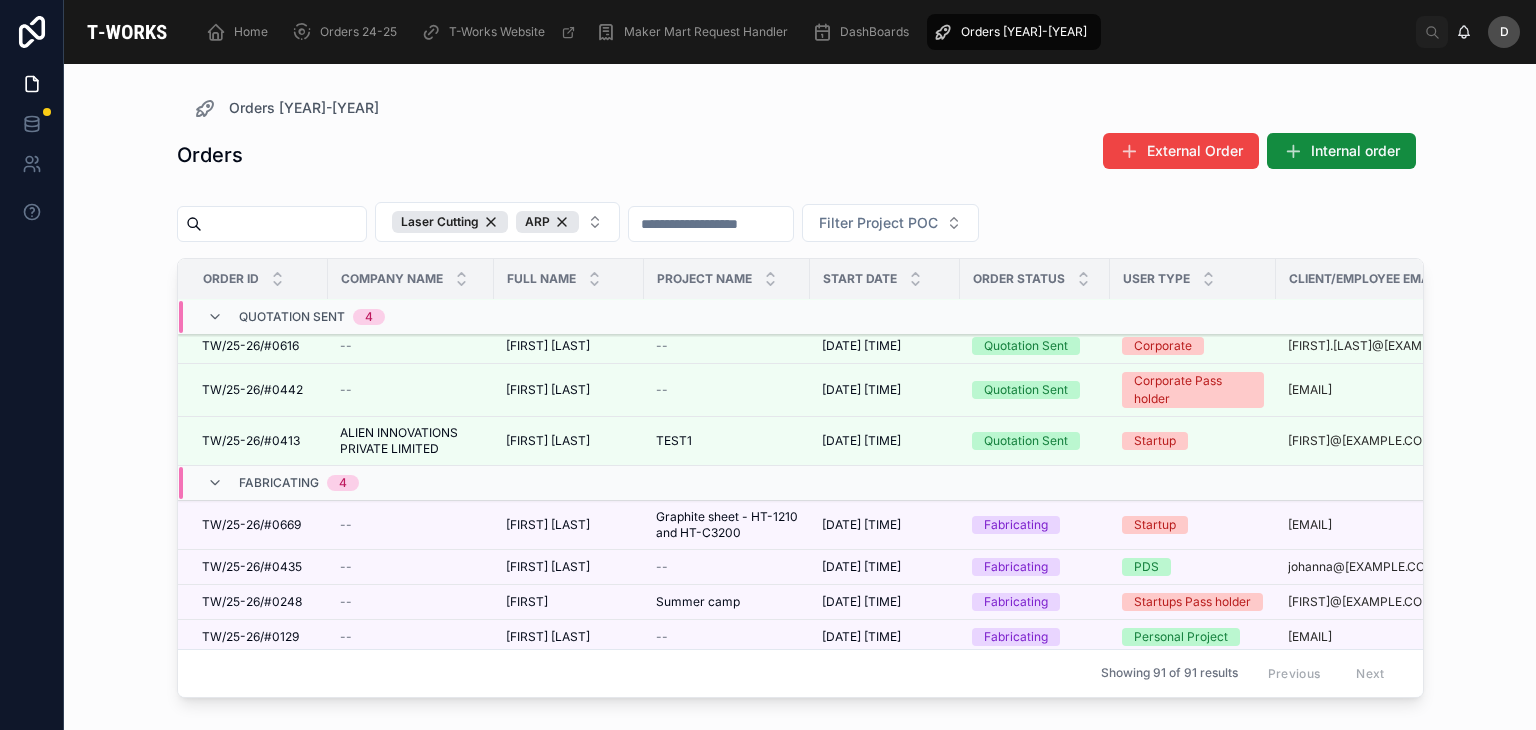scroll, scrollTop: 749, scrollLeft: 0, axis: vertical 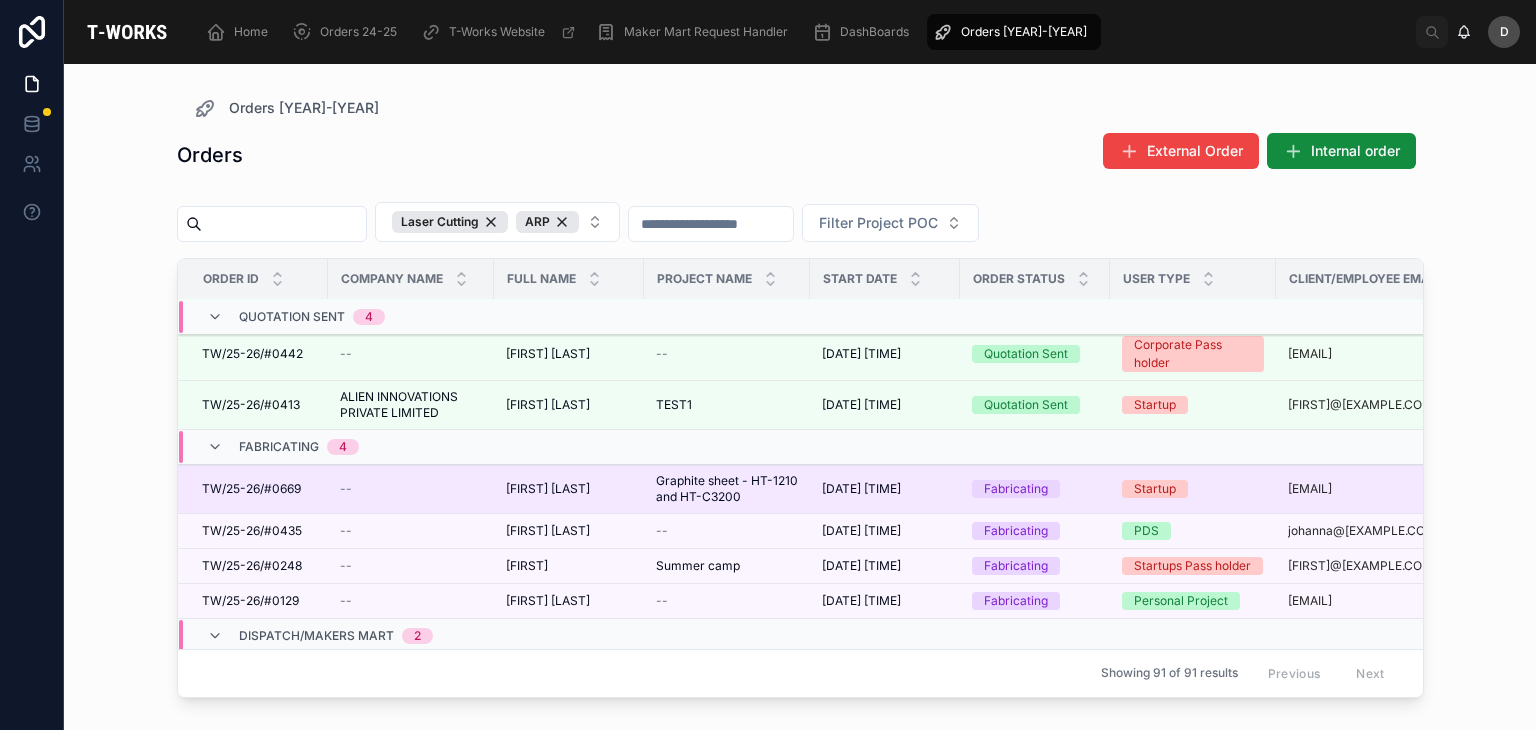 click on "Graphite sheet - HT-1210 and HT-C3200" at bounding box center [727, 489] 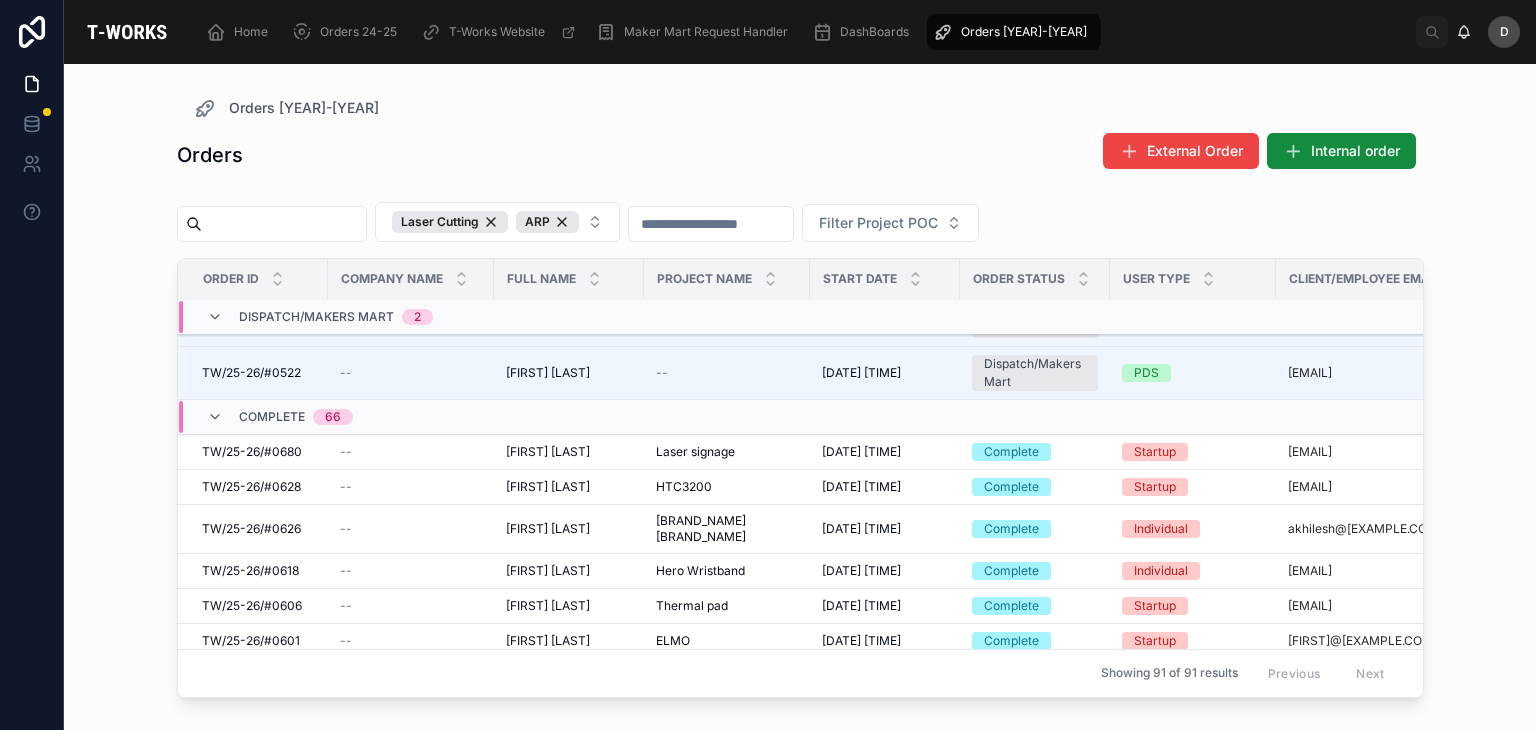 scroll, scrollTop: 1223, scrollLeft: 0, axis: vertical 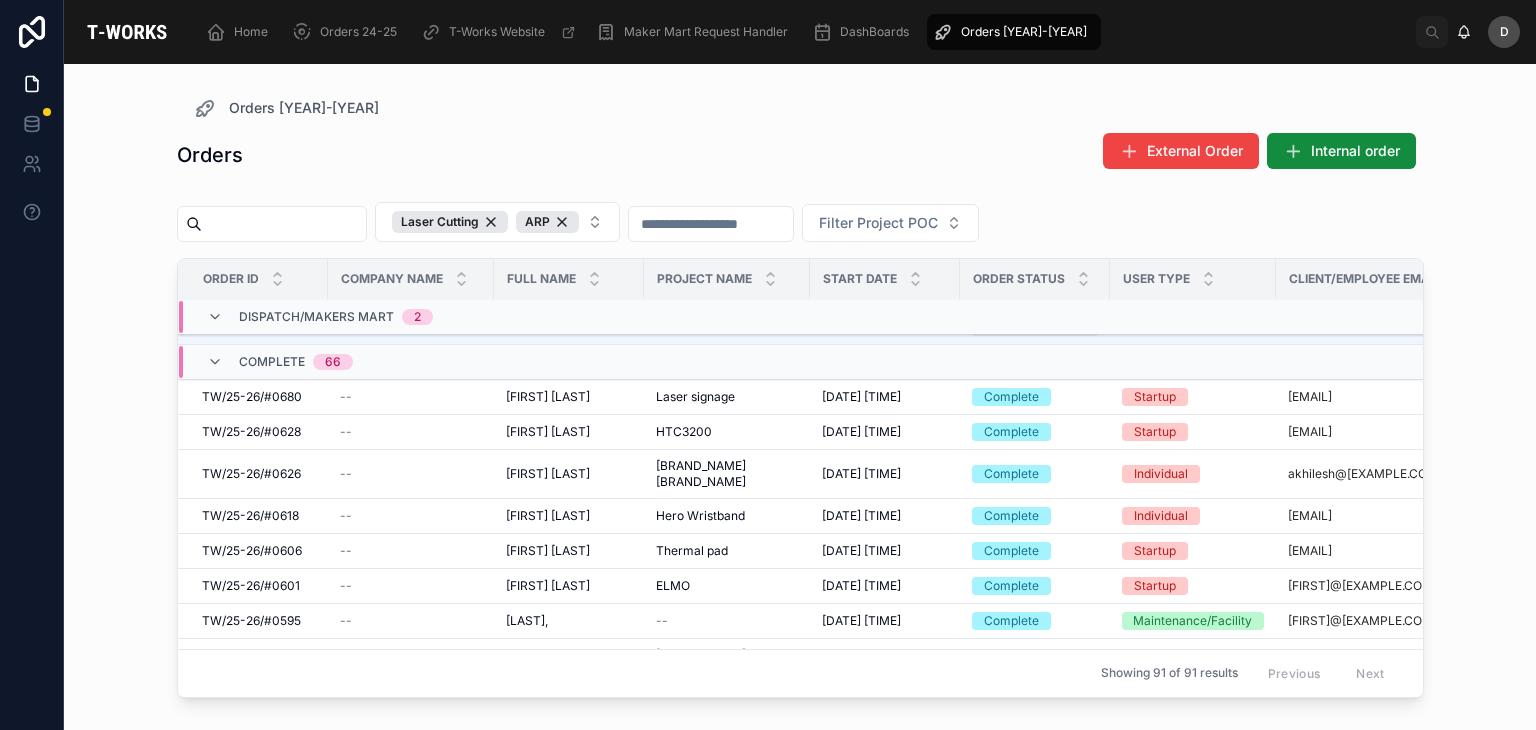 click on "Laser signage" at bounding box center (695, 397) 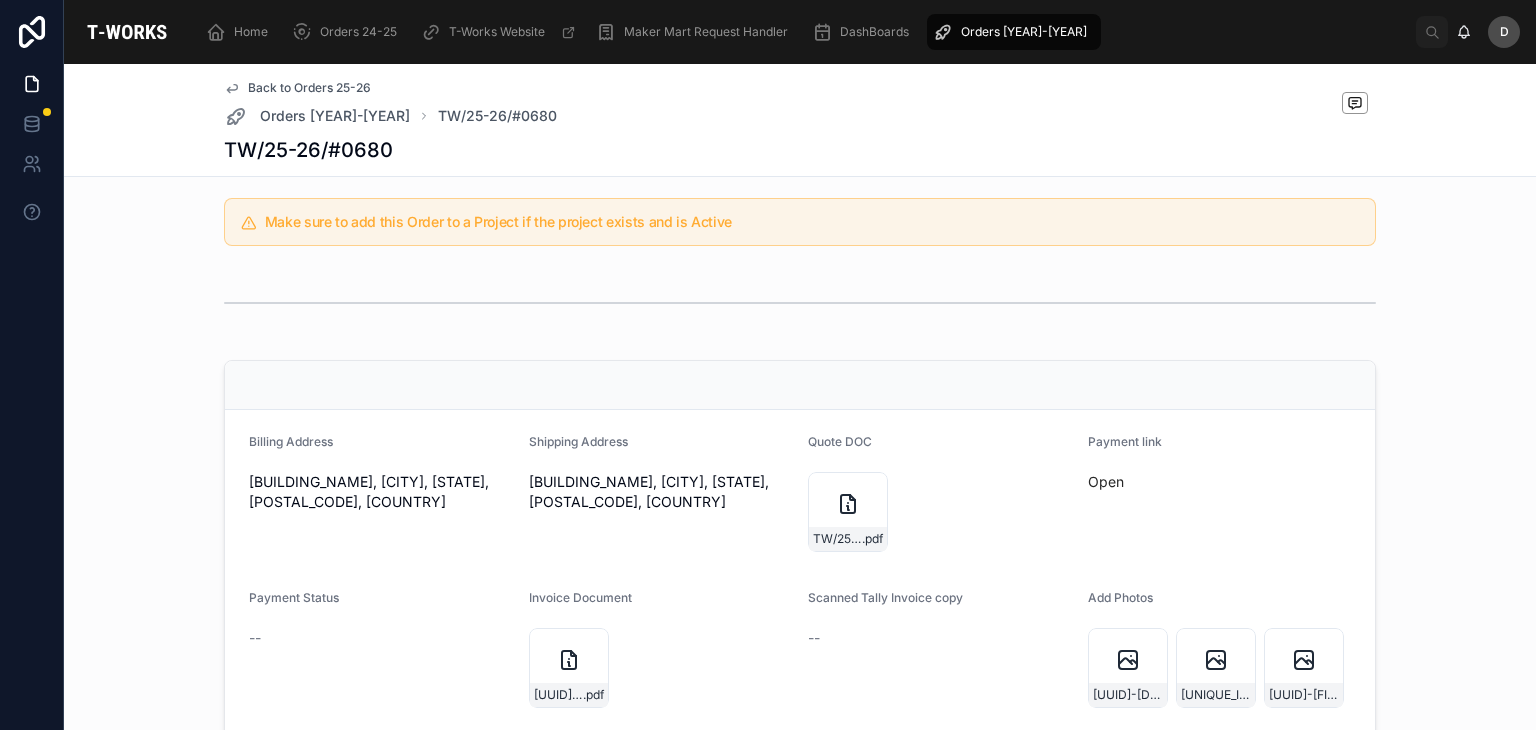 scroll, scrollTop: 424, scrollLeft: 0, axis: vertical 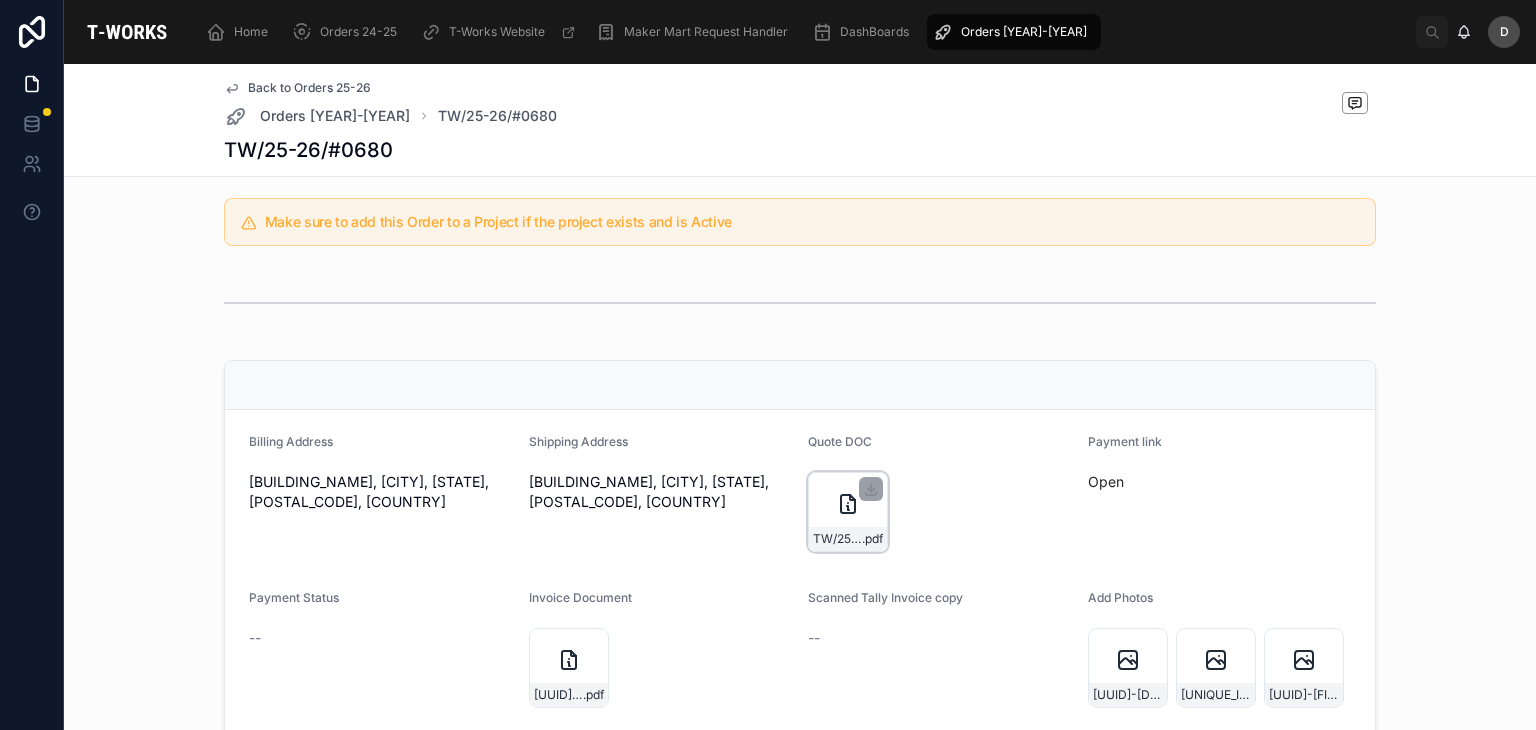 click 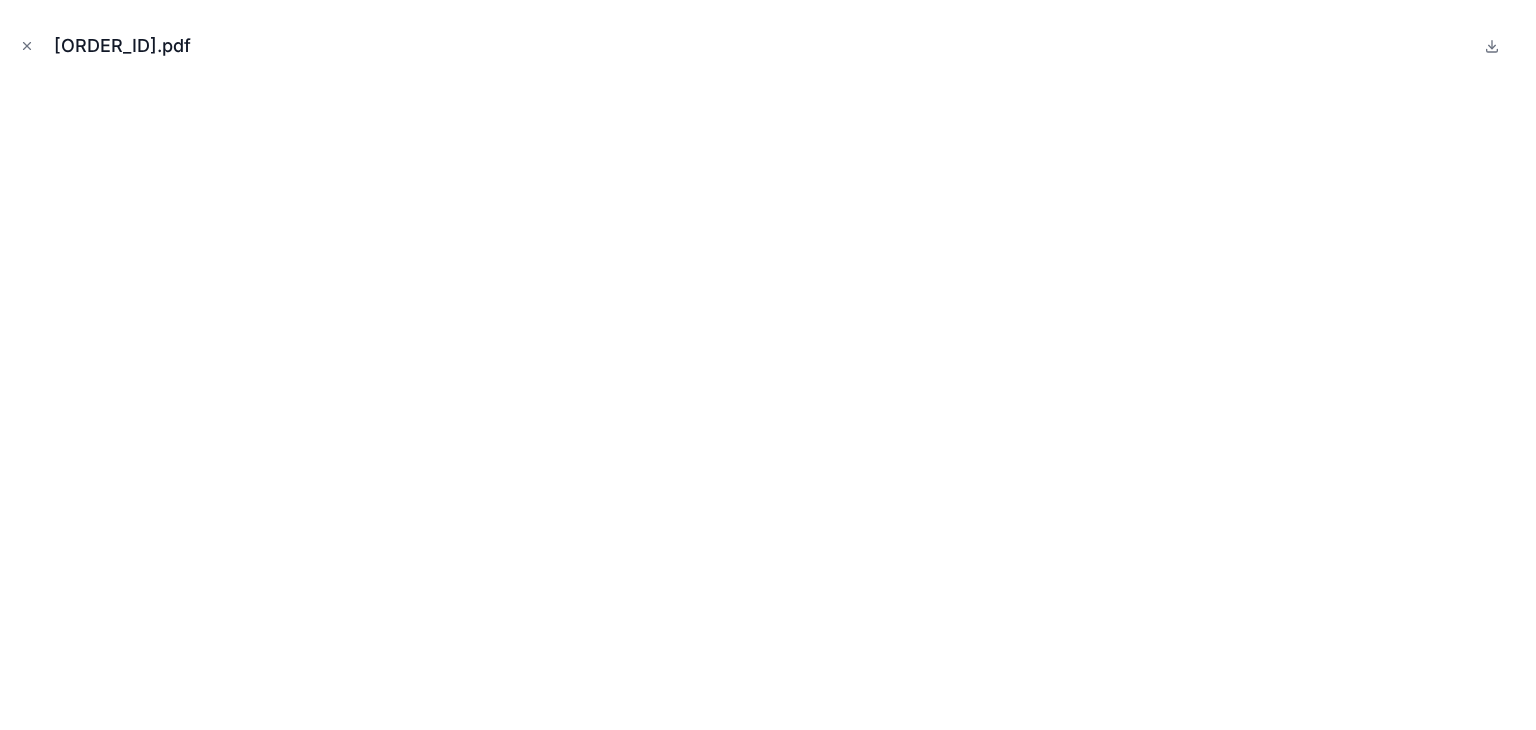 scroll, scrollTop: 0, scrollLeft: 0, axis: both 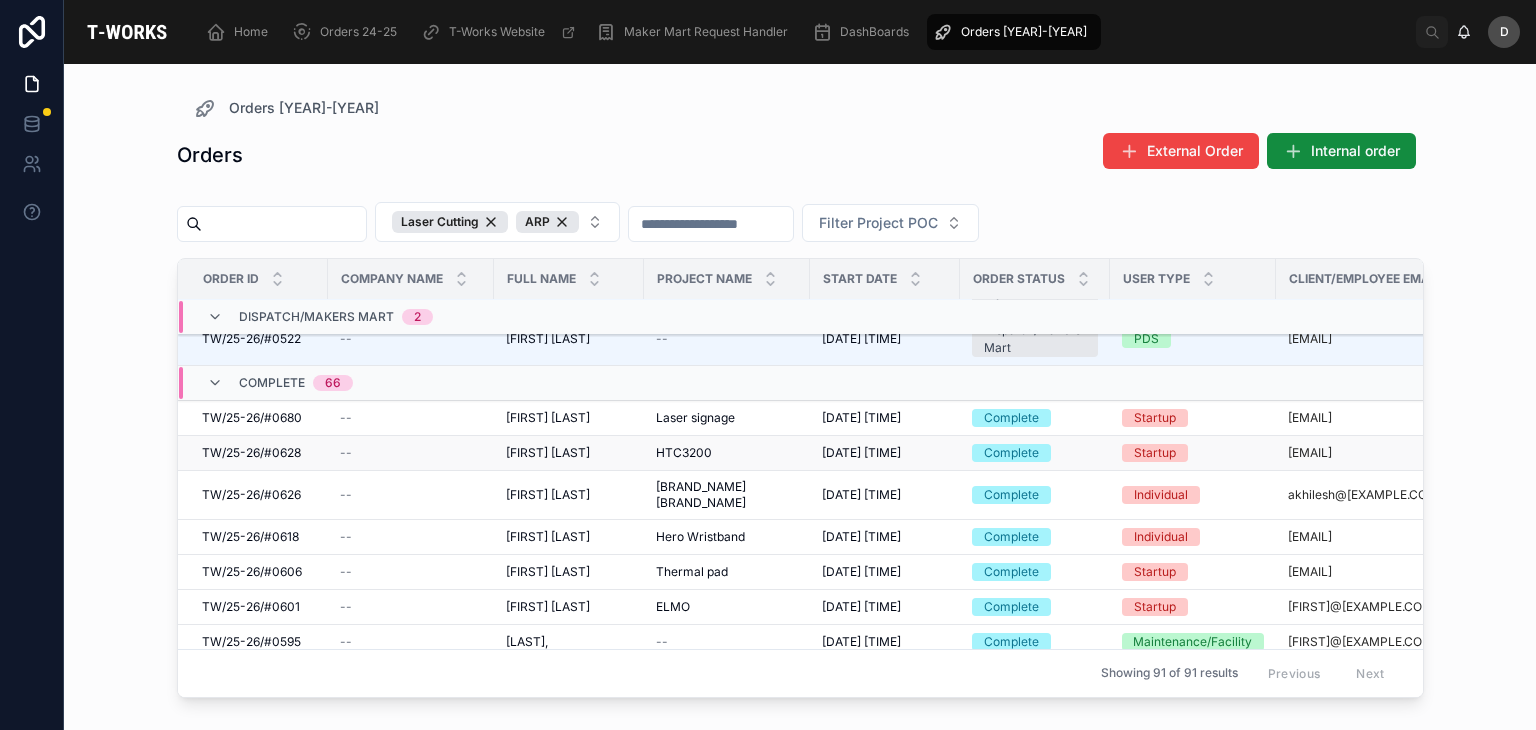 click on "HTC3200" at bounding box center [684, 453] 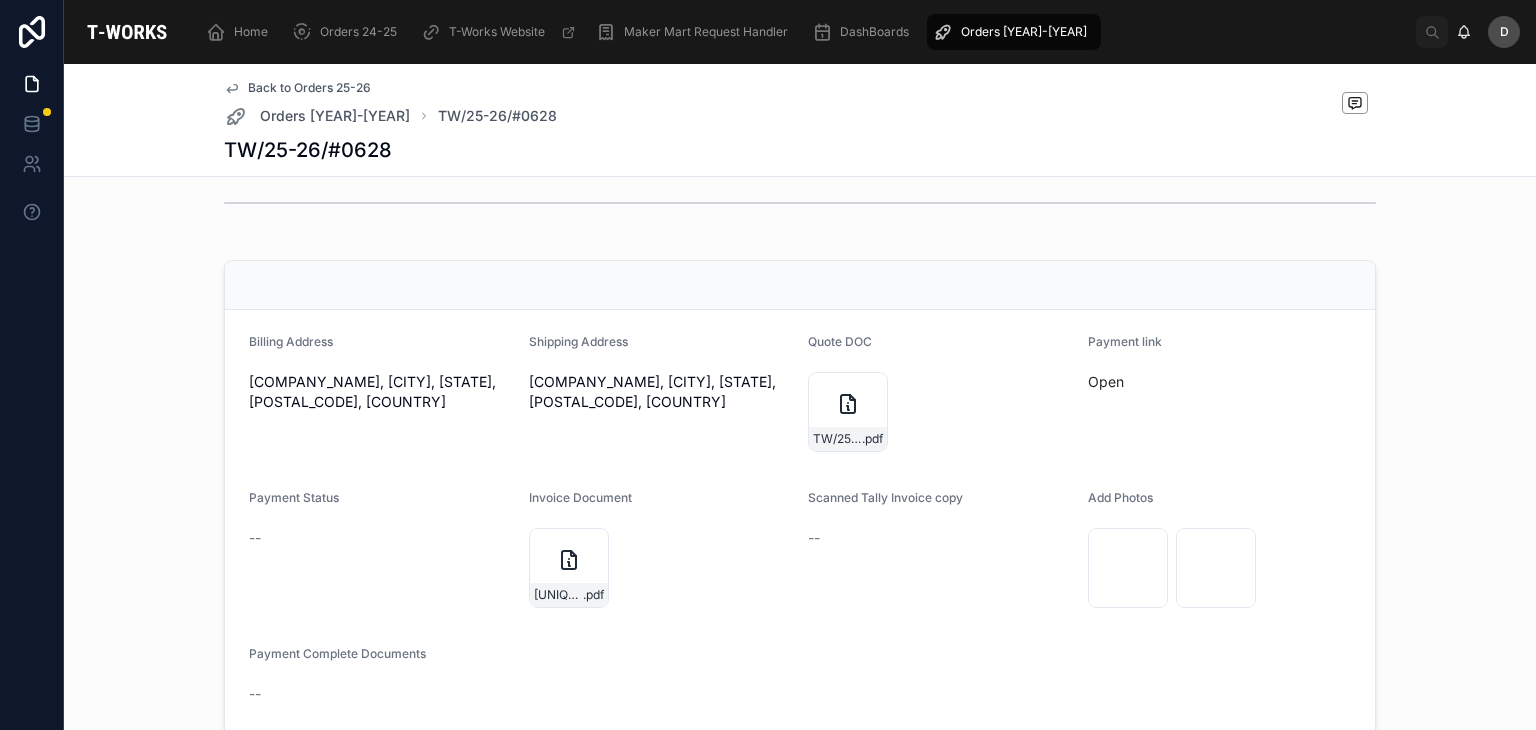 scroll, scrollTop: 528, scrollLeft: 0, axis: vertical 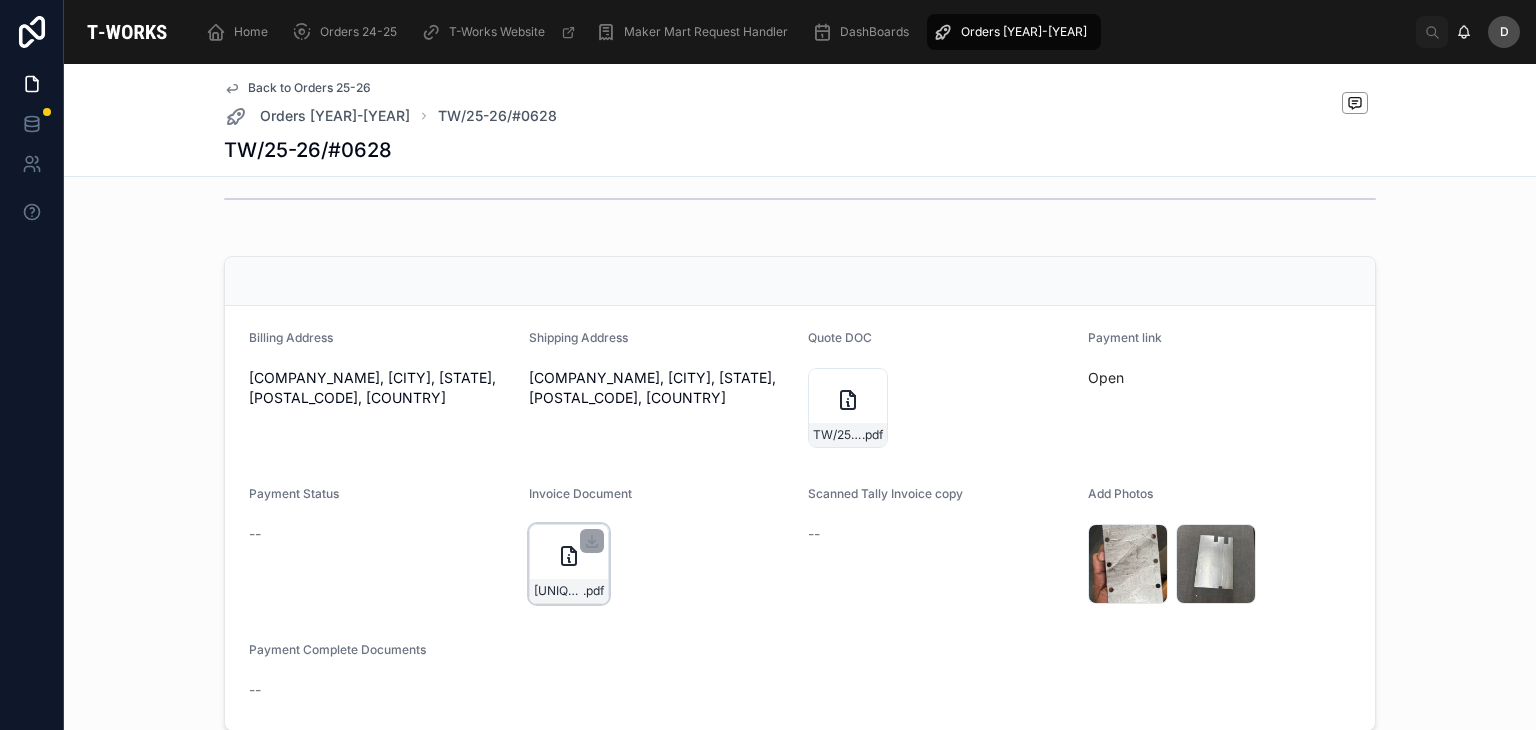click 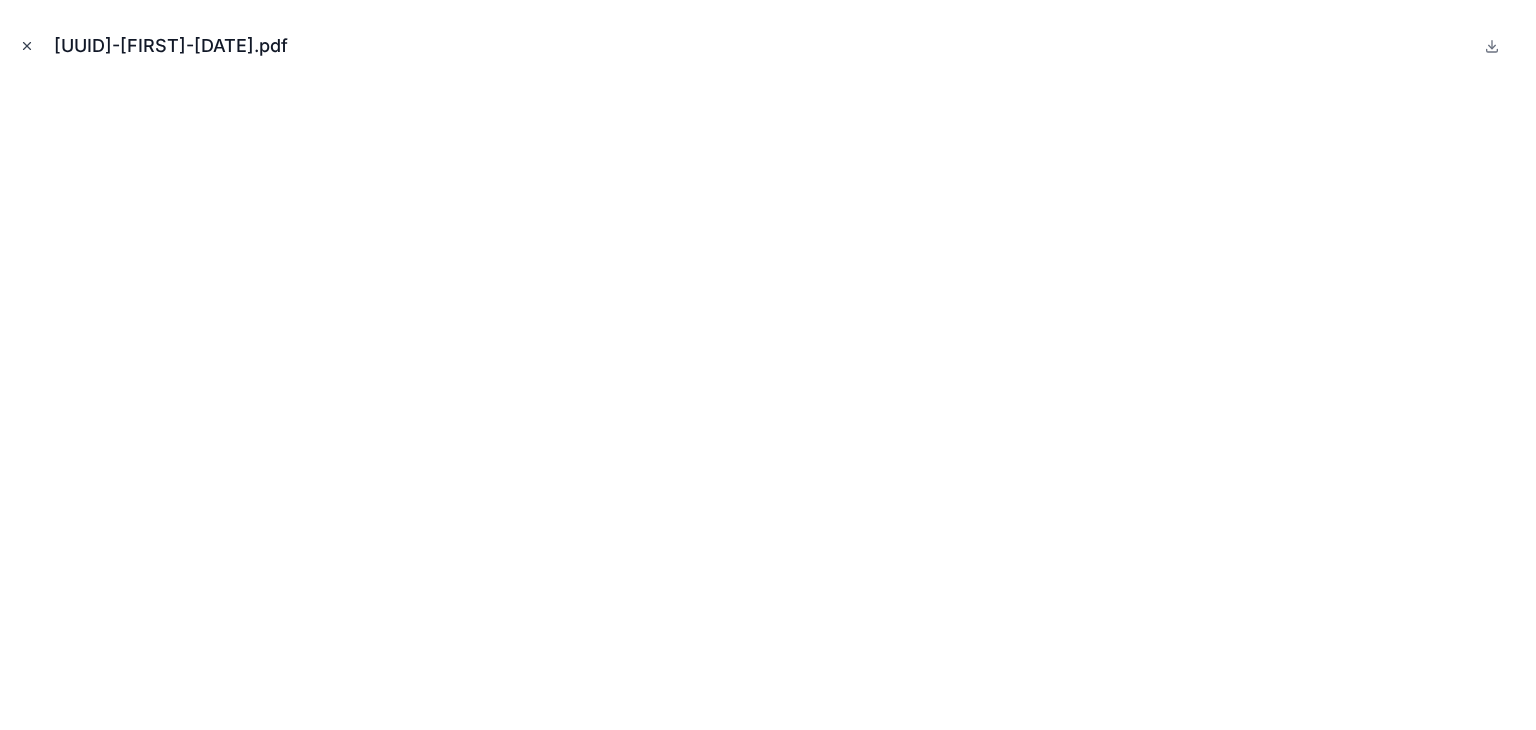 click at bounding box center [27, 46] 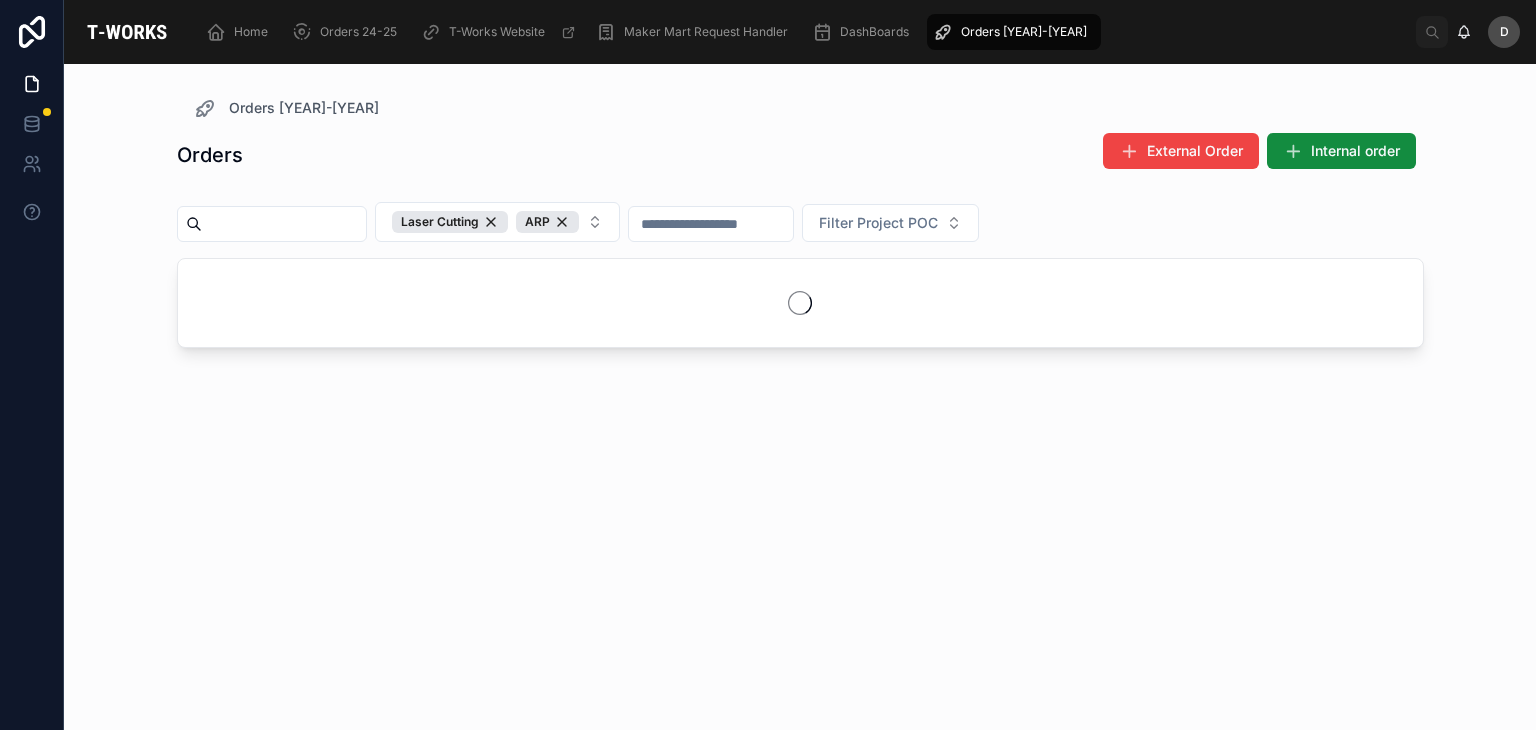 scroll, scrollTop: 0, scrollLeft: 0, axis: both 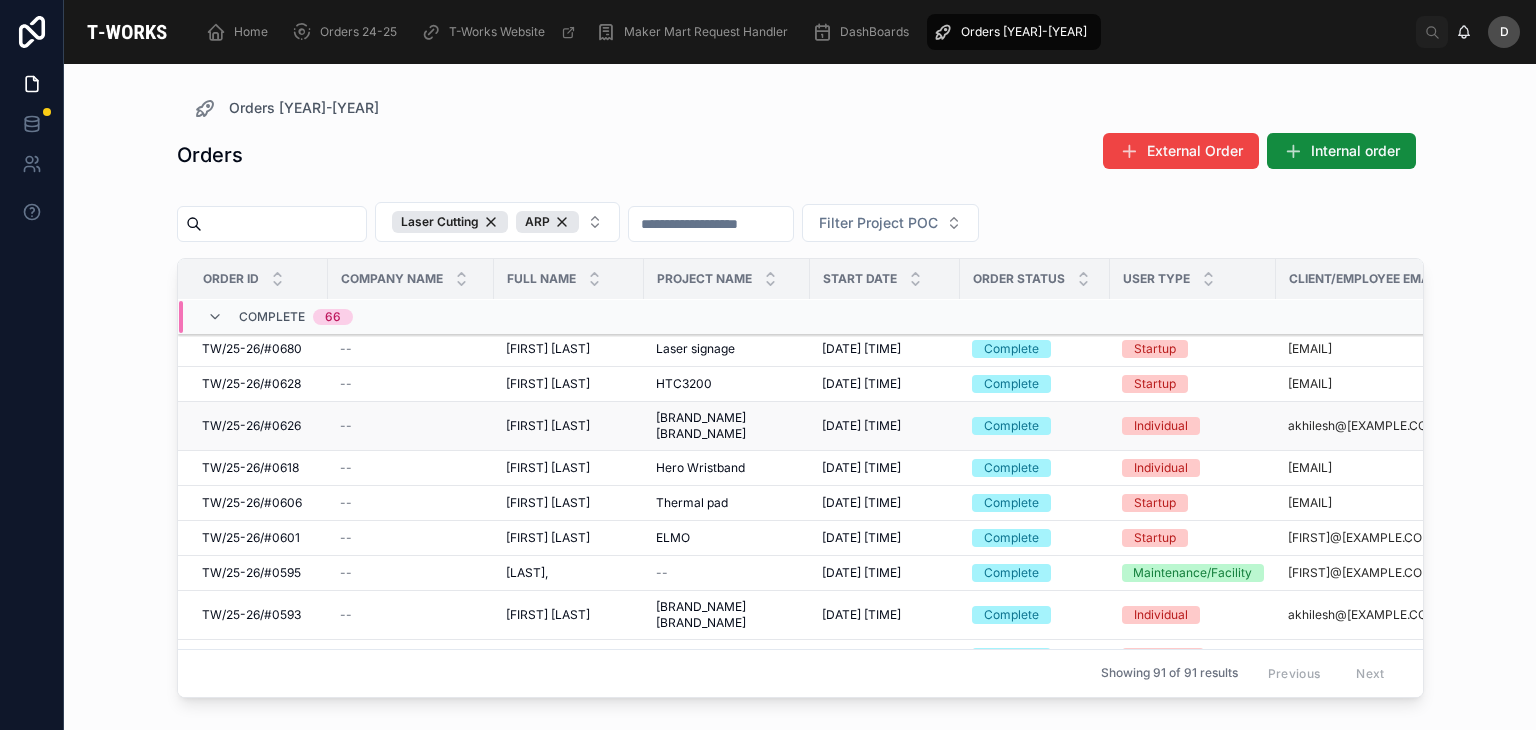click on "[BRAND_NAME] [BRAND_NAME]" at bounding box center (727, 426) 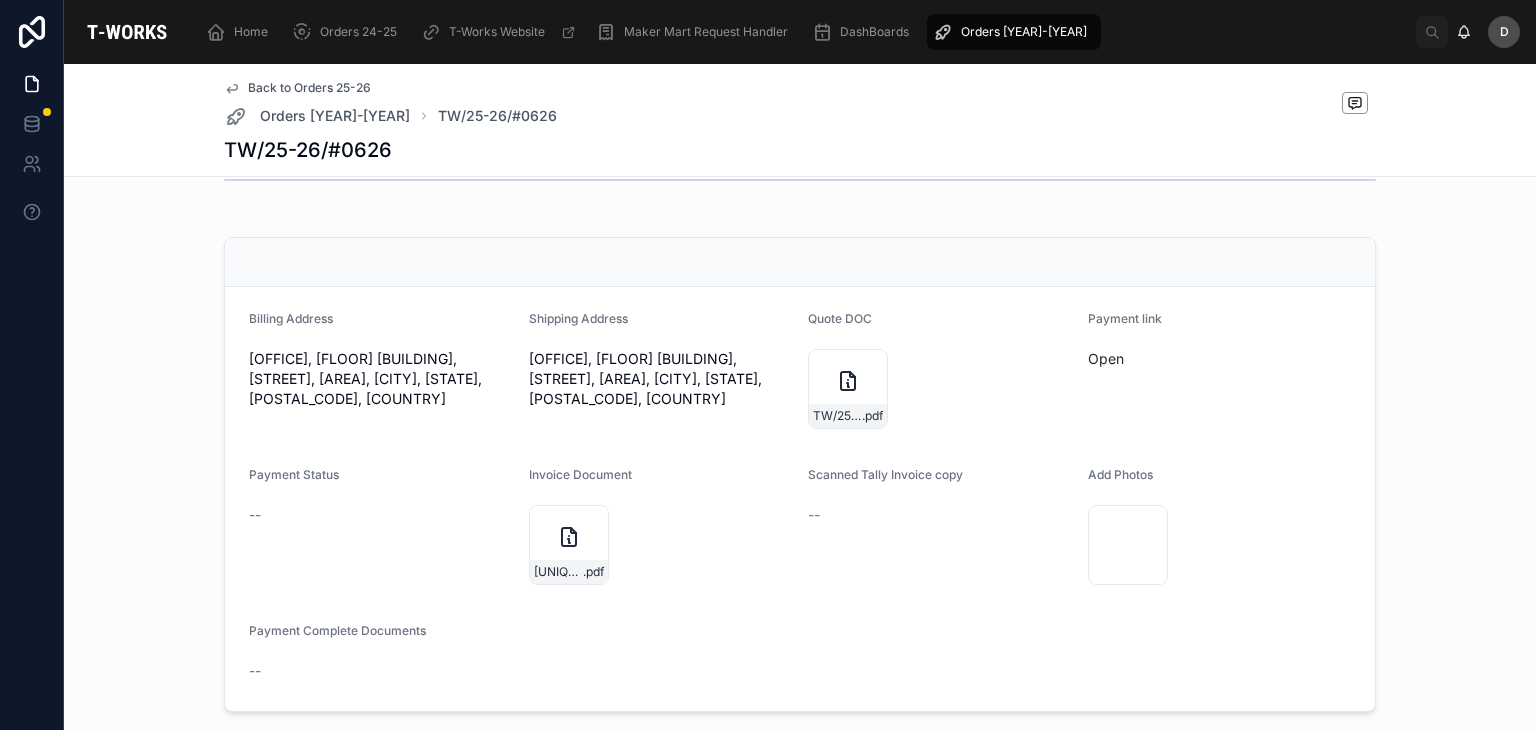 scroll, scrollTop: 575, scrollLeft: 0, axis: vertical 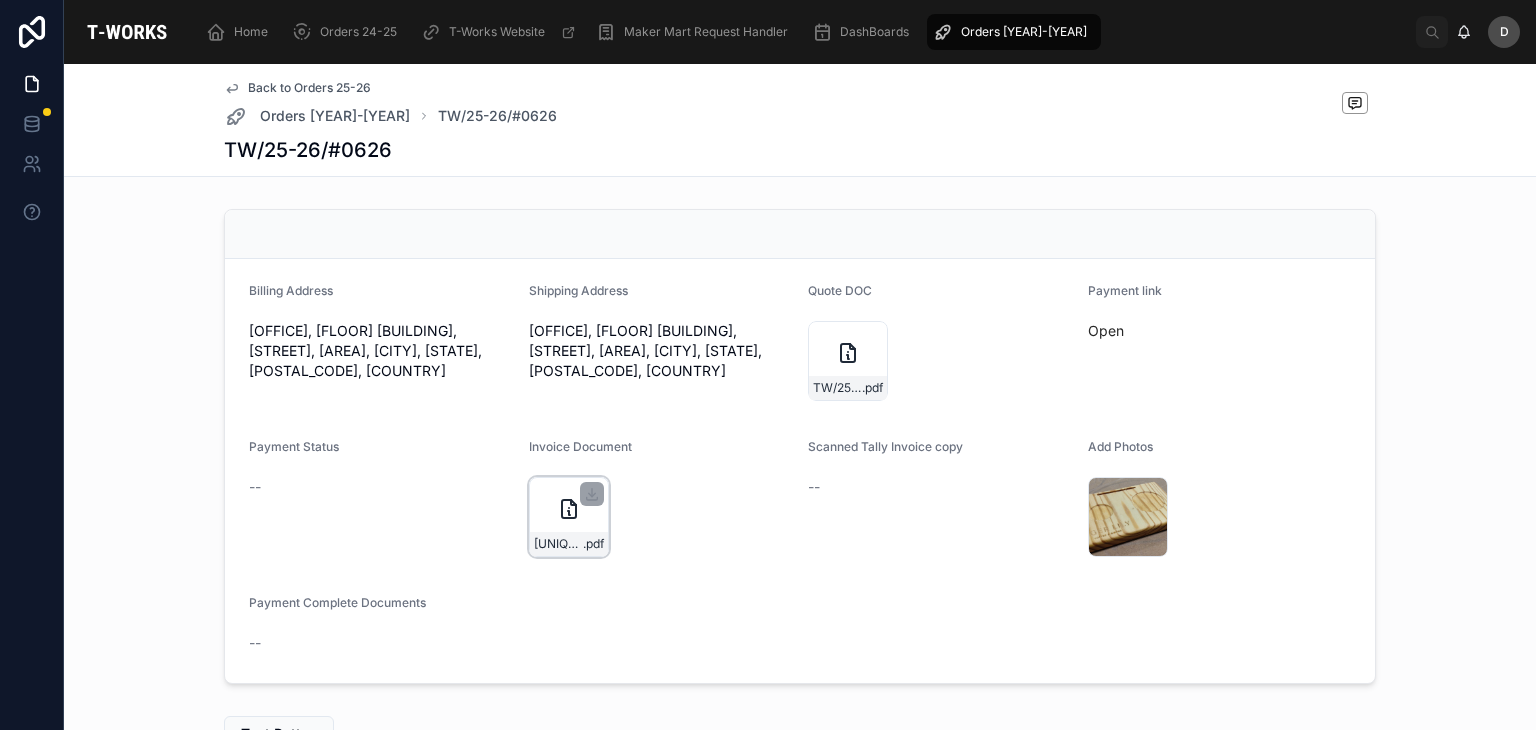 click 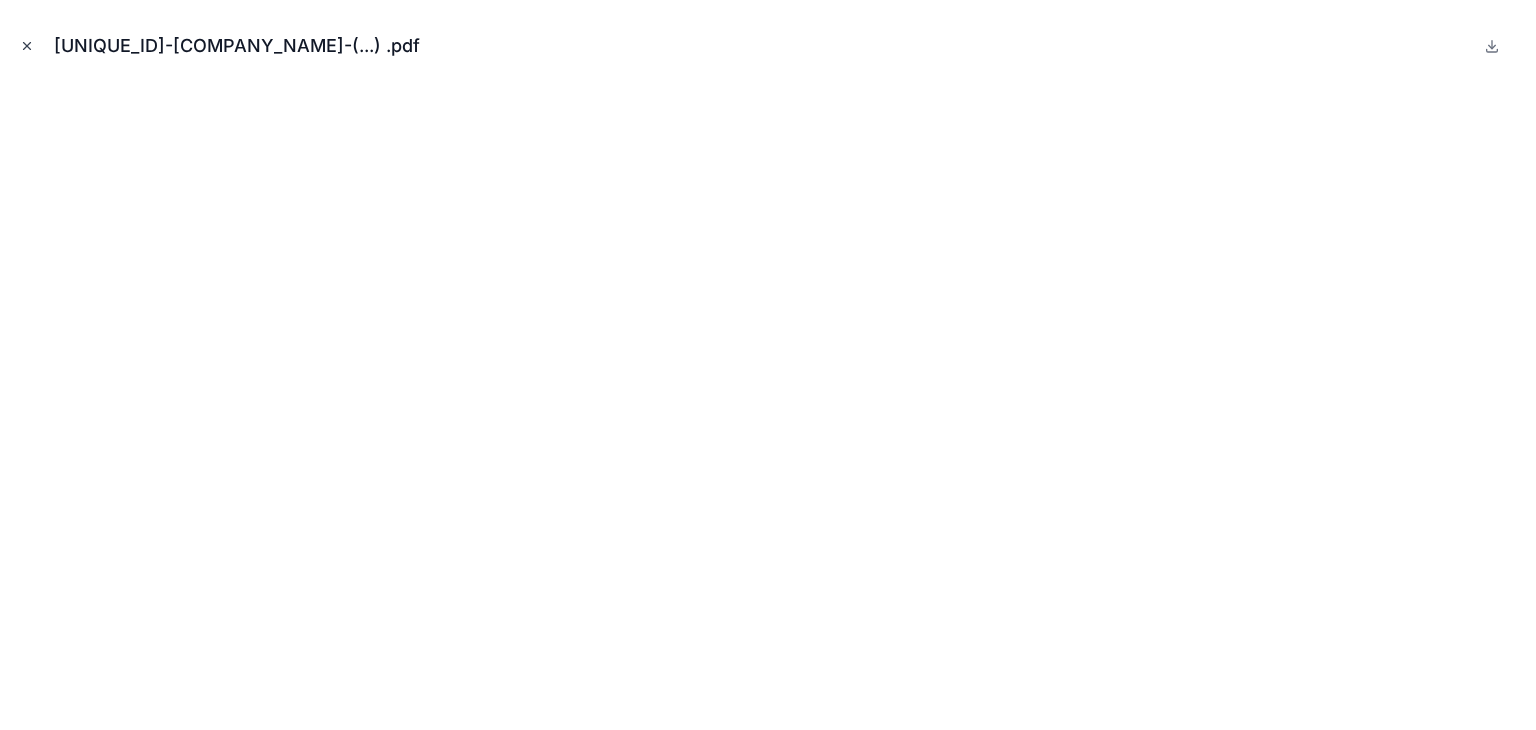 click 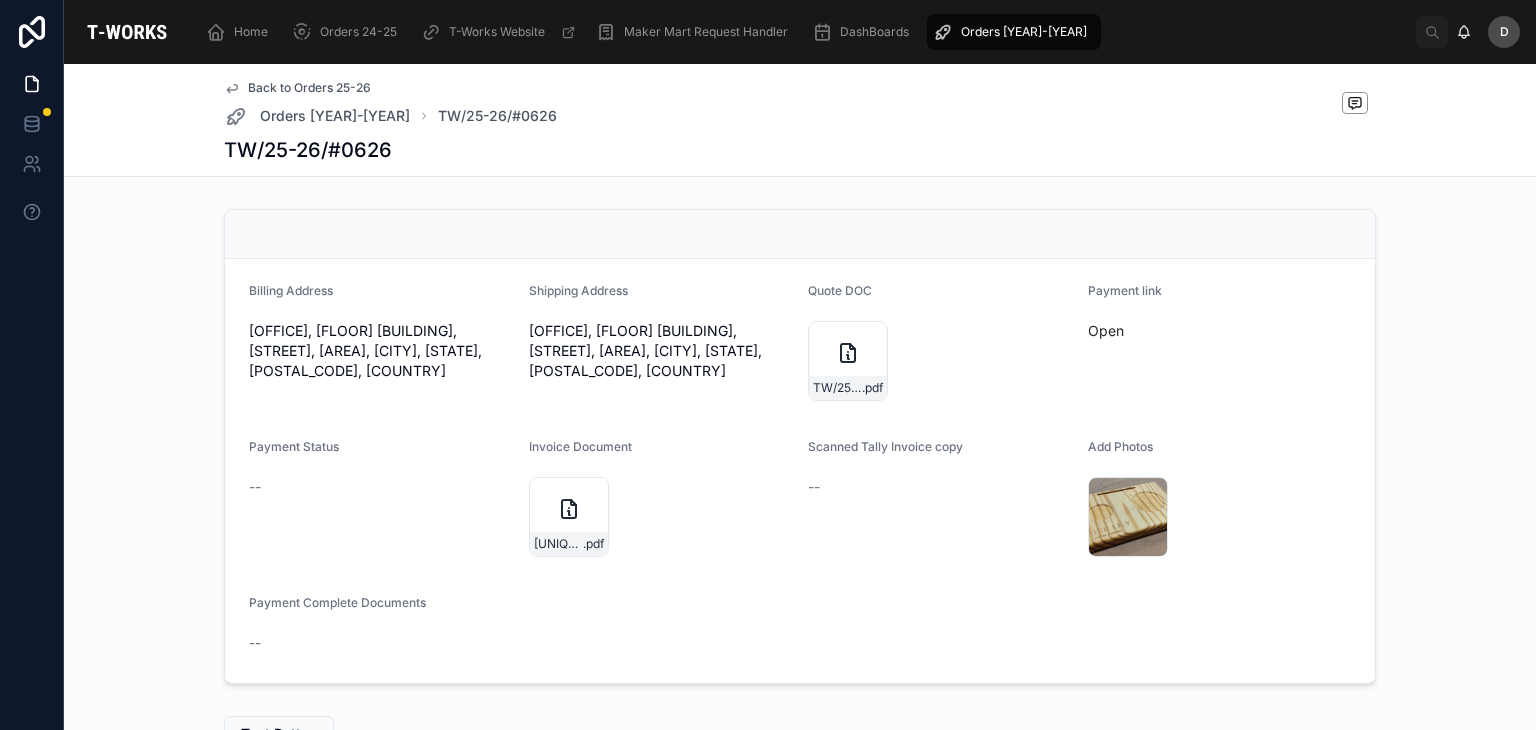 click 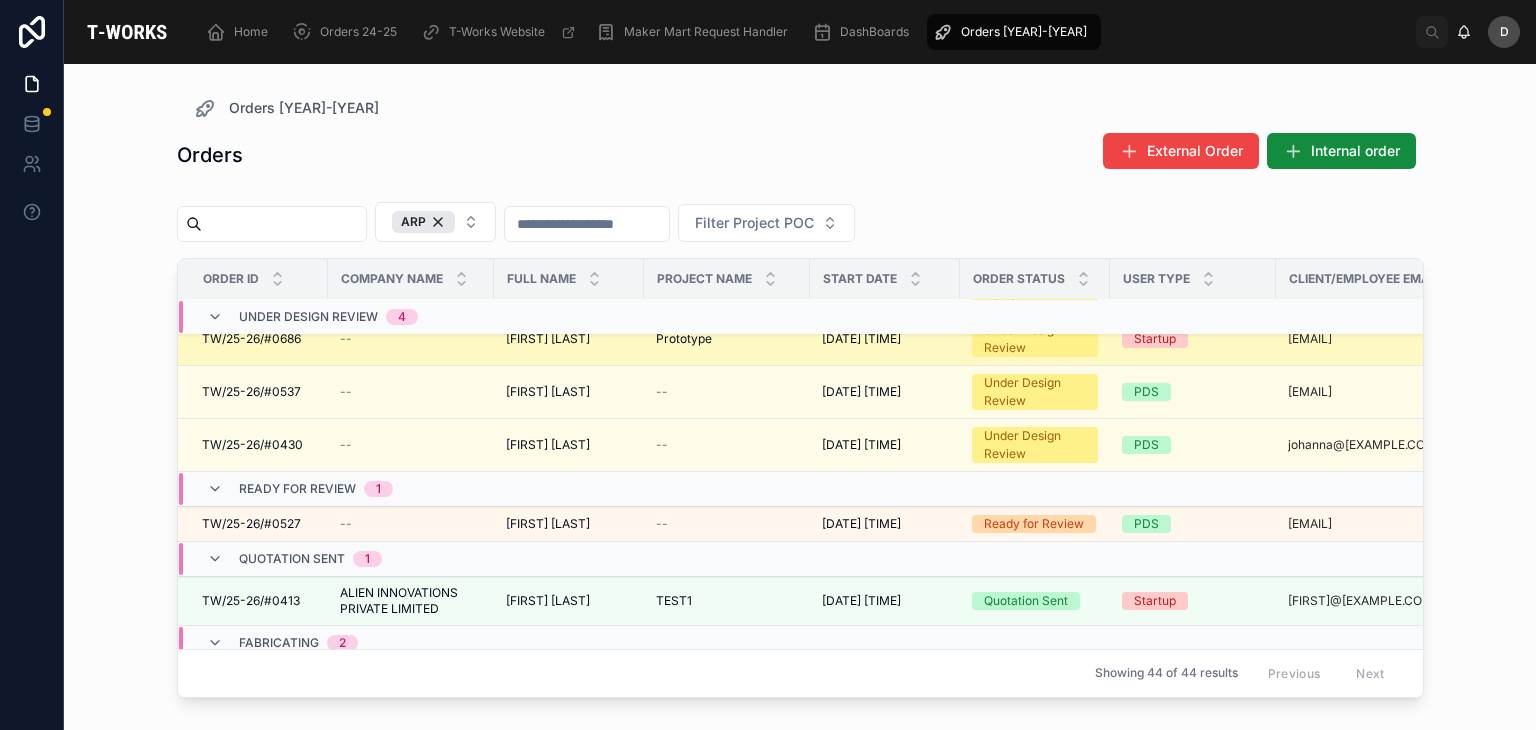 scroll, scrollTop: 92, scrollLeft: 0, axis: vertical 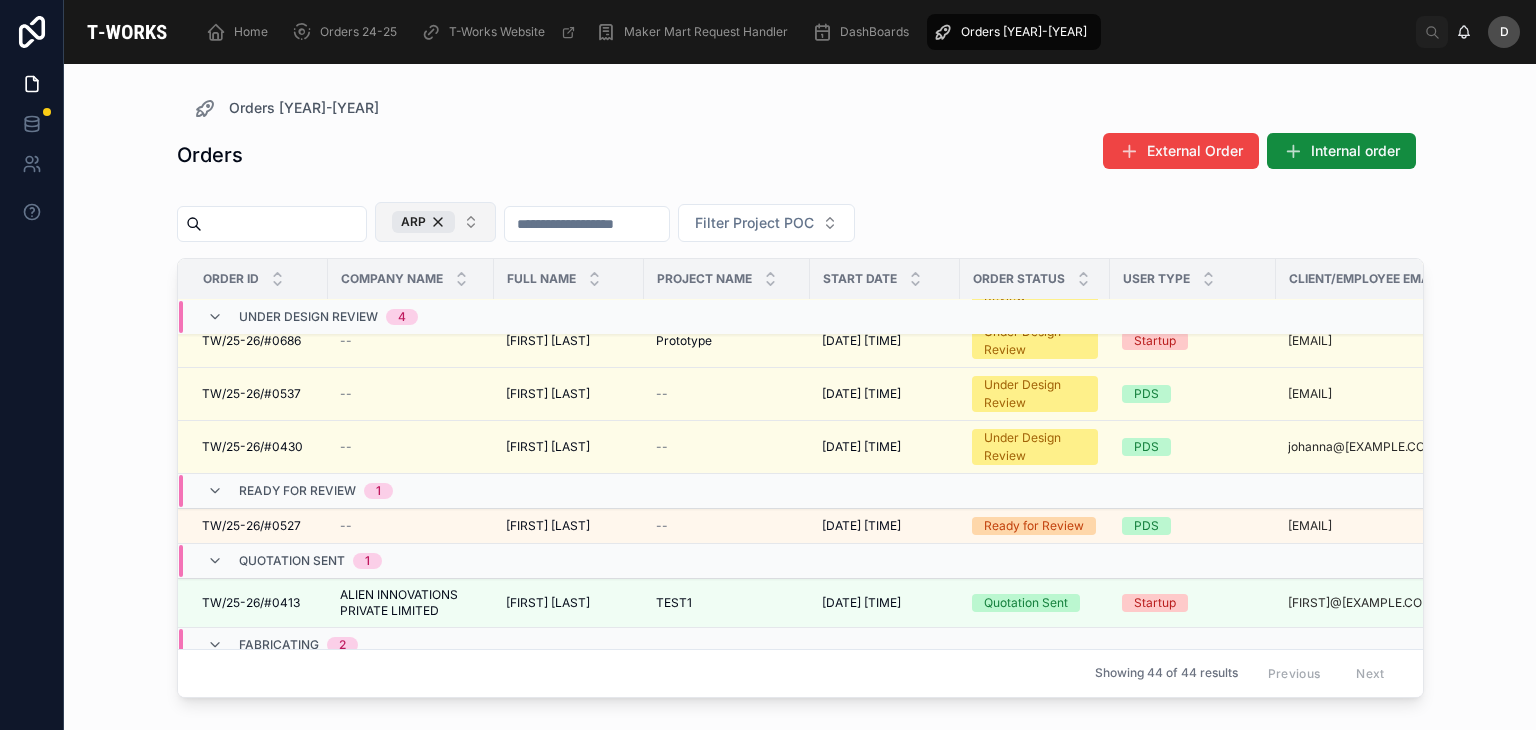 click on "ARP" at bounding box center [435, 222] 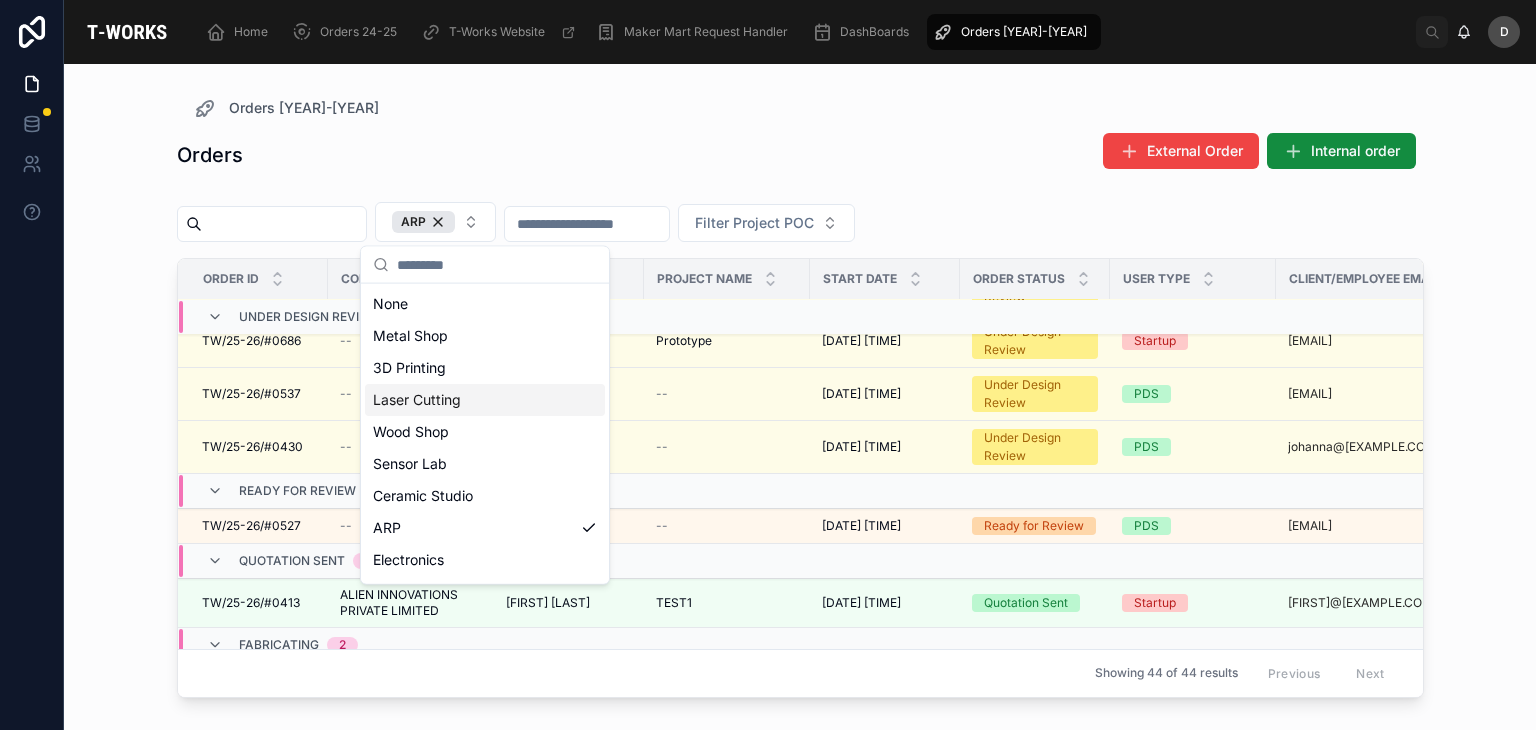 click on "Laser Cutting" at bounding box center [485, 400] 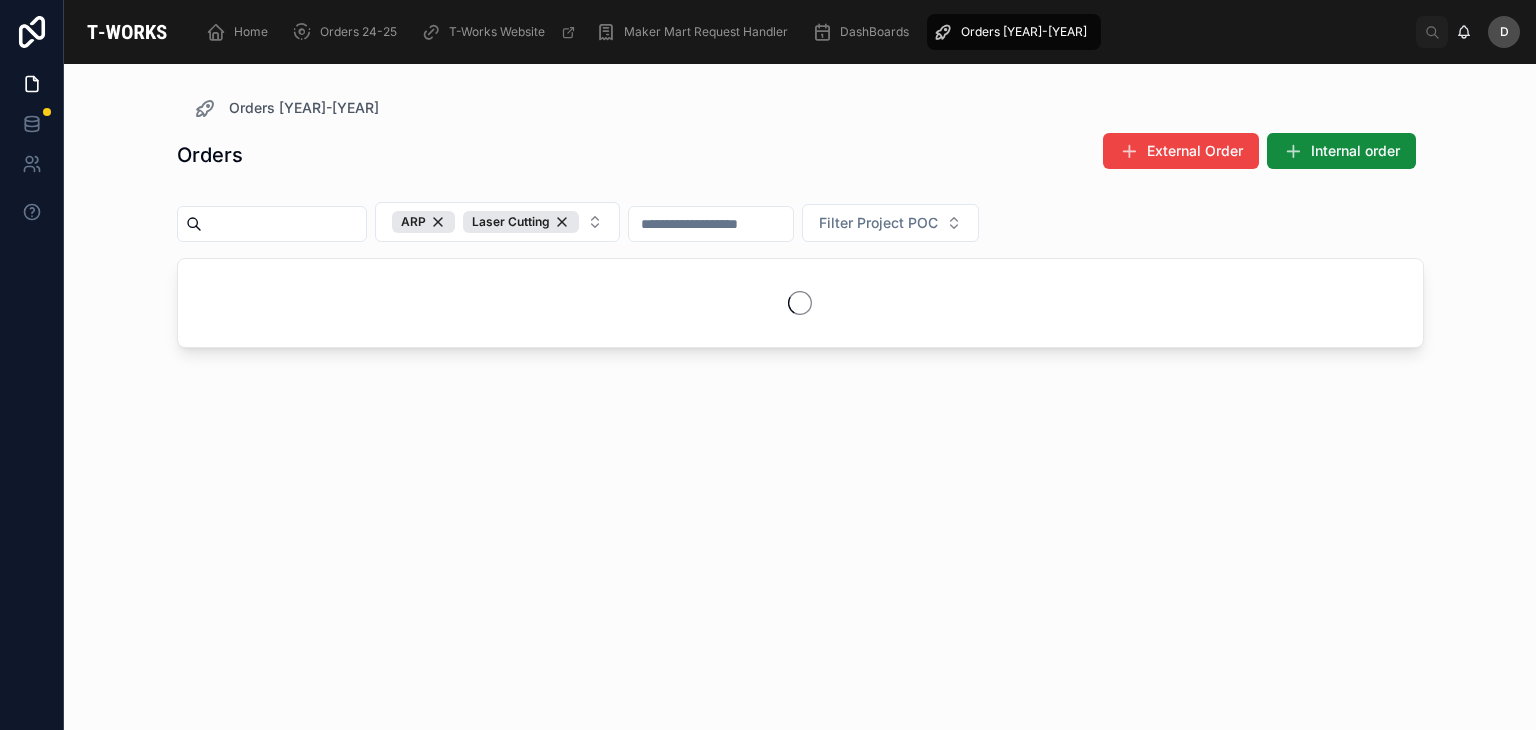 click on "Orders External Order Internal order [SERVICE] [PROJECT_TYPE] [PROJECT_TYPE] Order ID Company Name Full Name Project Name Start Date Order Status User Type Client/Employee Email Phone Capability Enquiry 3 Under Design Review 7 [ORDER_ID] [ORDER_ID] -- [FIRST] [LAST] [FIRST] [LAST] -- [DATE] [TIME] [DATE] [TIME] Under Design Review [PROJECT_TYPE] [EMAIL] [PHONE] [SERVICE] [ORDER_ID] [ORDER_ID] -- [FIRST] [LAST] [FIRST] [LAST] -- [DATE] [TIME] [DATE] [TIME] Under Design Review [PROJECT_TYPE] [EMAIL] [PHONE] [SERVICE] [ORDER_ID] [ORDER_ID] -- [FIRST] [LAST] [FIRST] [LAST] Prototype Prototype [DATE] [TIME] [DATE] [TIME] Under Design Review Startup [EMAIL] [PHONE] [SERVICE] [ORDER_ID] [ORDER_ID] -- [FIRST] [LAST] [FIRST] [LAST] -- [DATE] [TIME] [PROJECT_TYPE]" at bounding box center [800, 413] 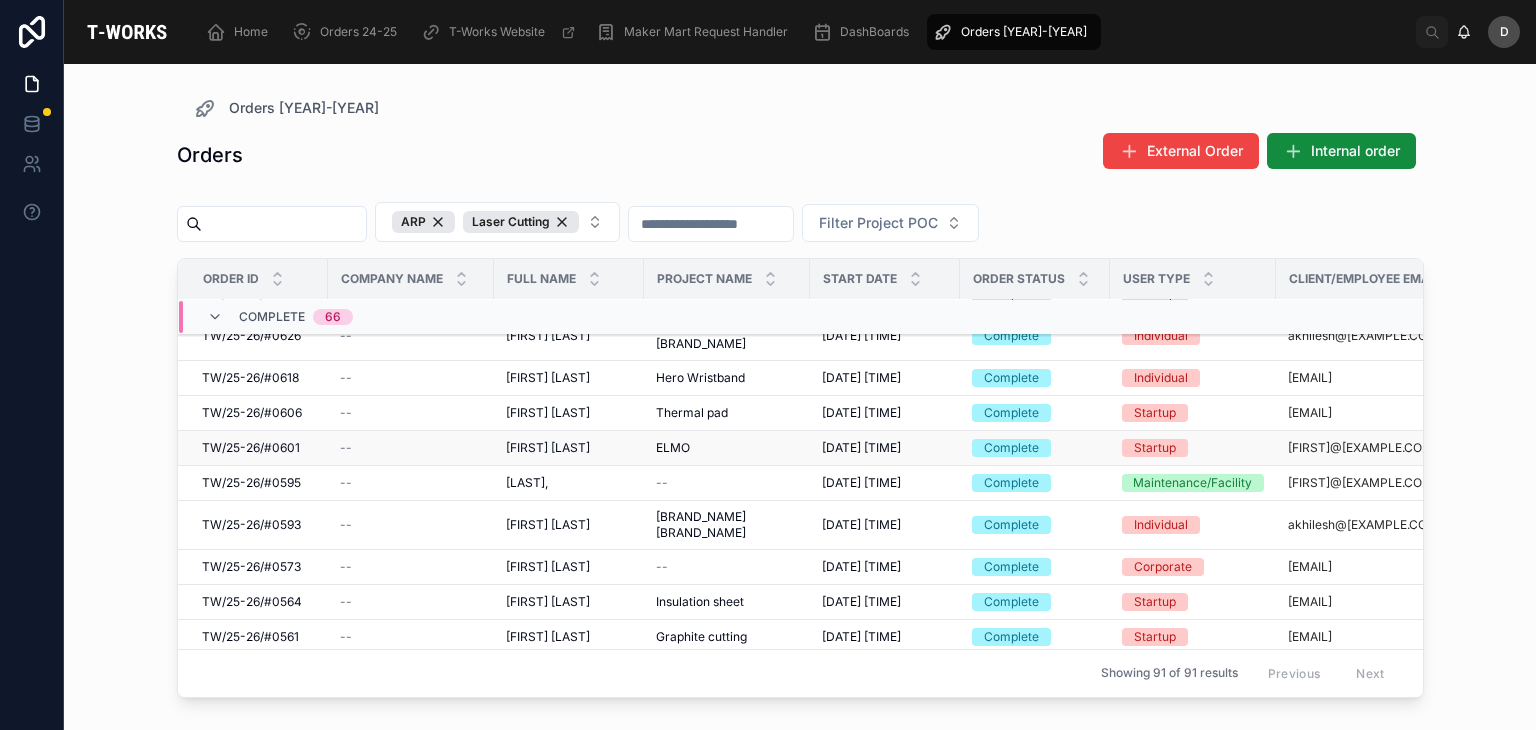 scroll, scrollTop: 1297, scrollLeft: 0, axis: vertical 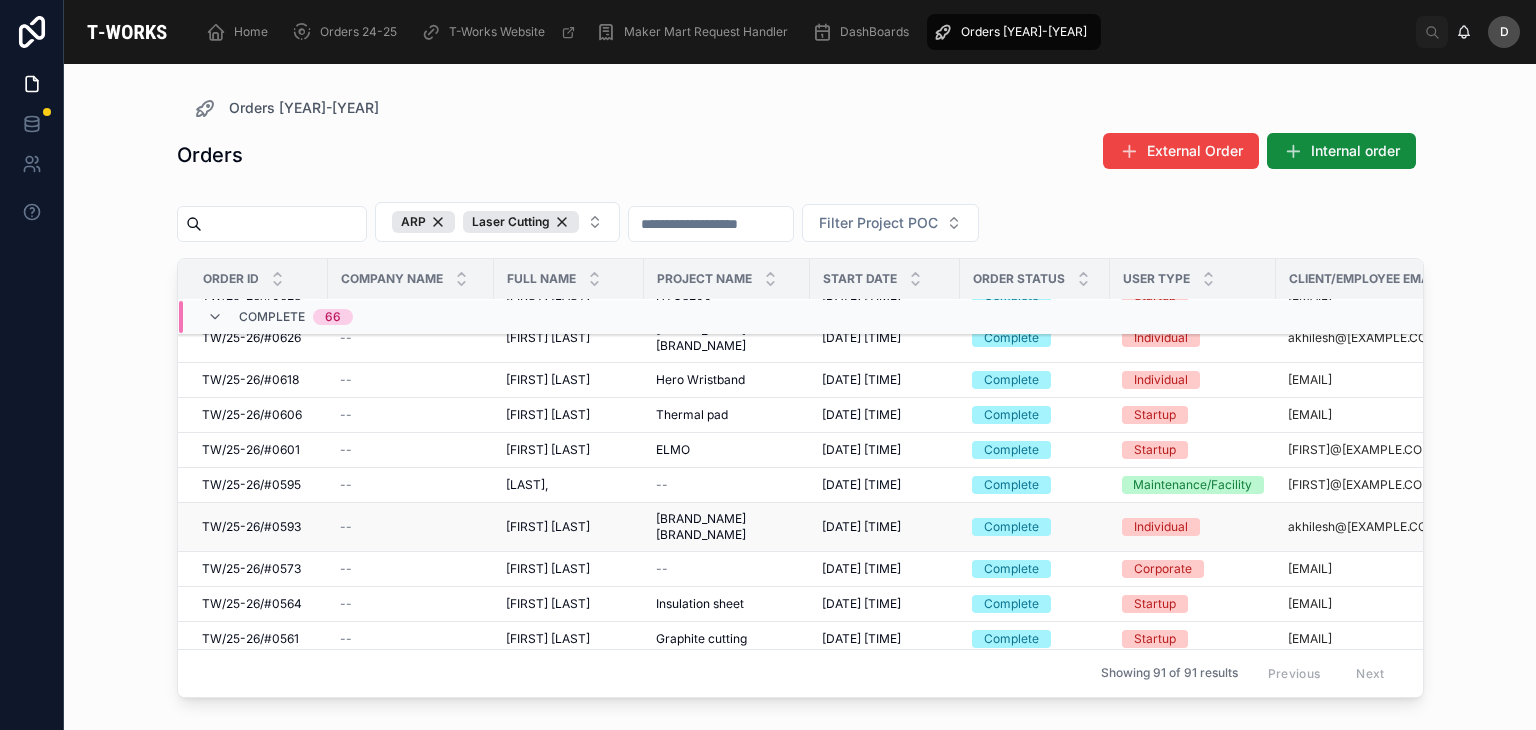 click on "[BRAND_NAME] [BRAND_NAME]" at bounding box center (727, 527) 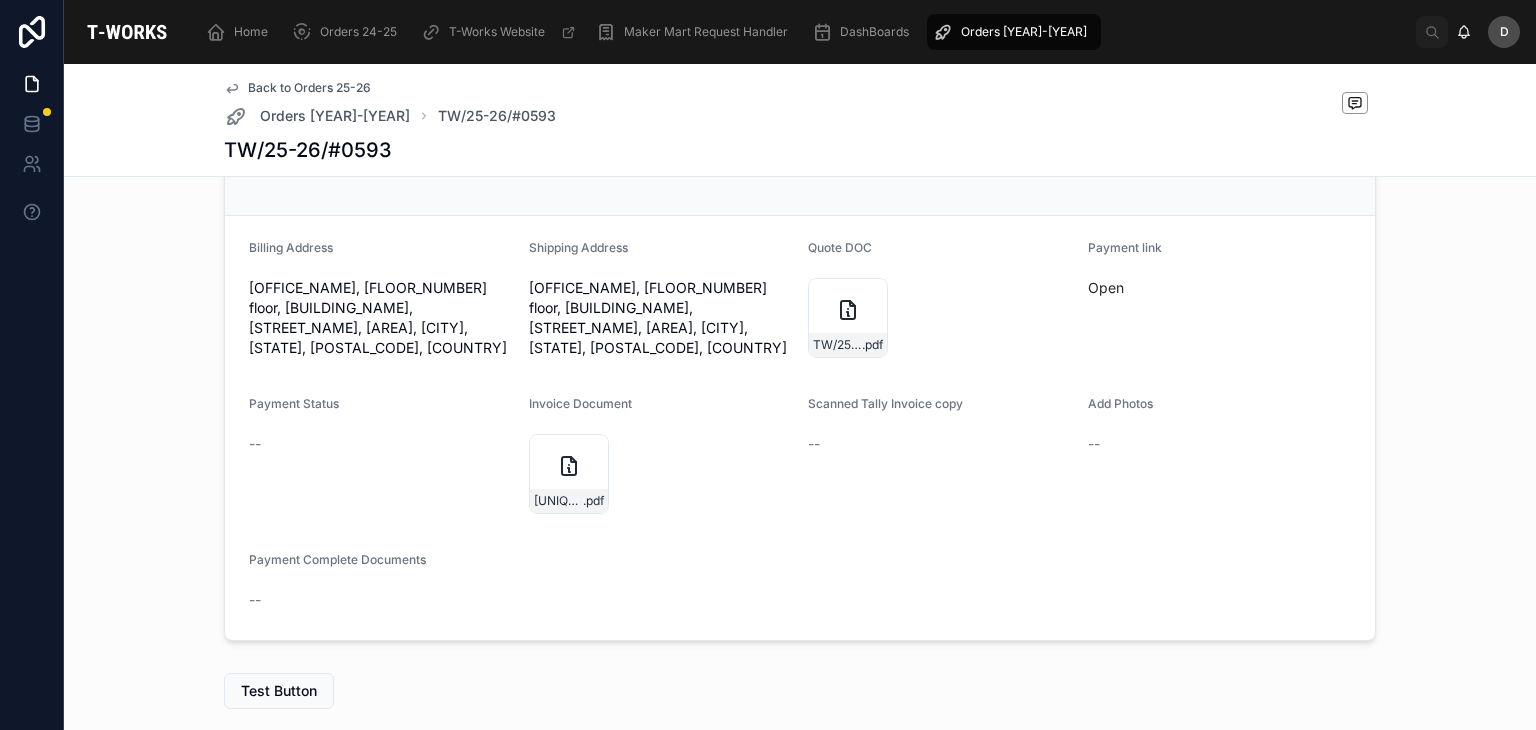 scroll, scrollTop: 616, scrollLeft: 0, axis: vertical 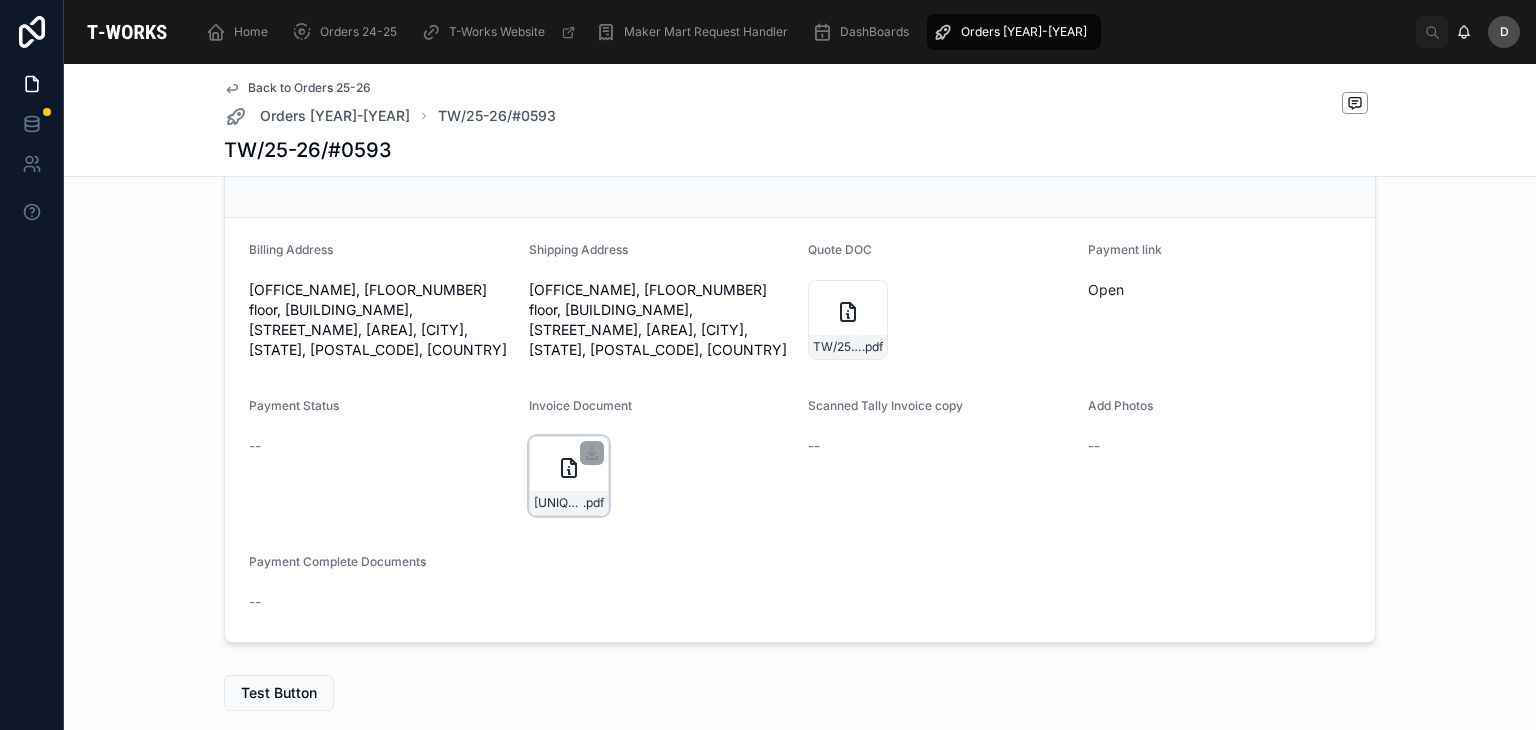 click on "[UUID]-[FIRST]-[DATE].pdf" at bounding box center [569, 503] 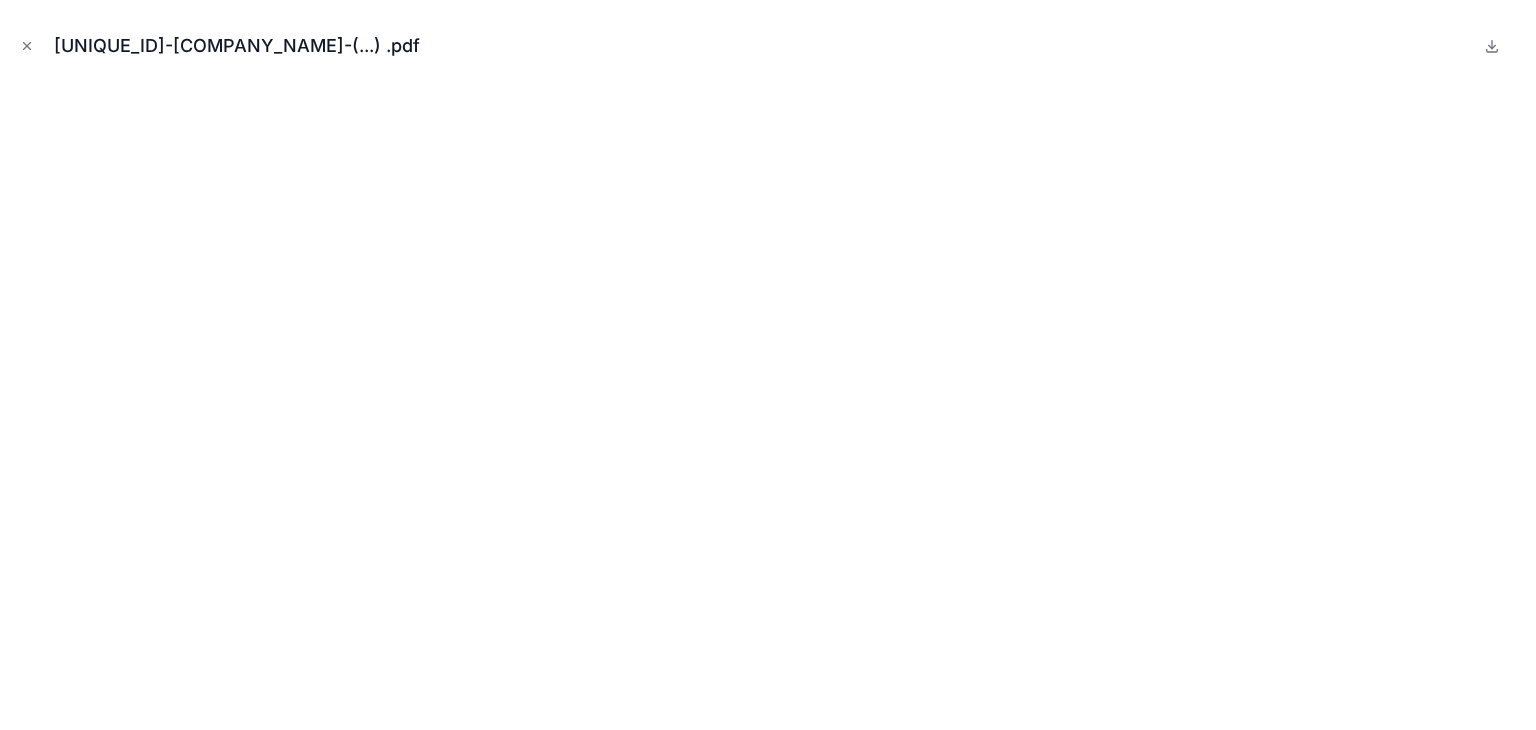 scroll, scrollTop: 0, scrollLeft: 0, axis: both 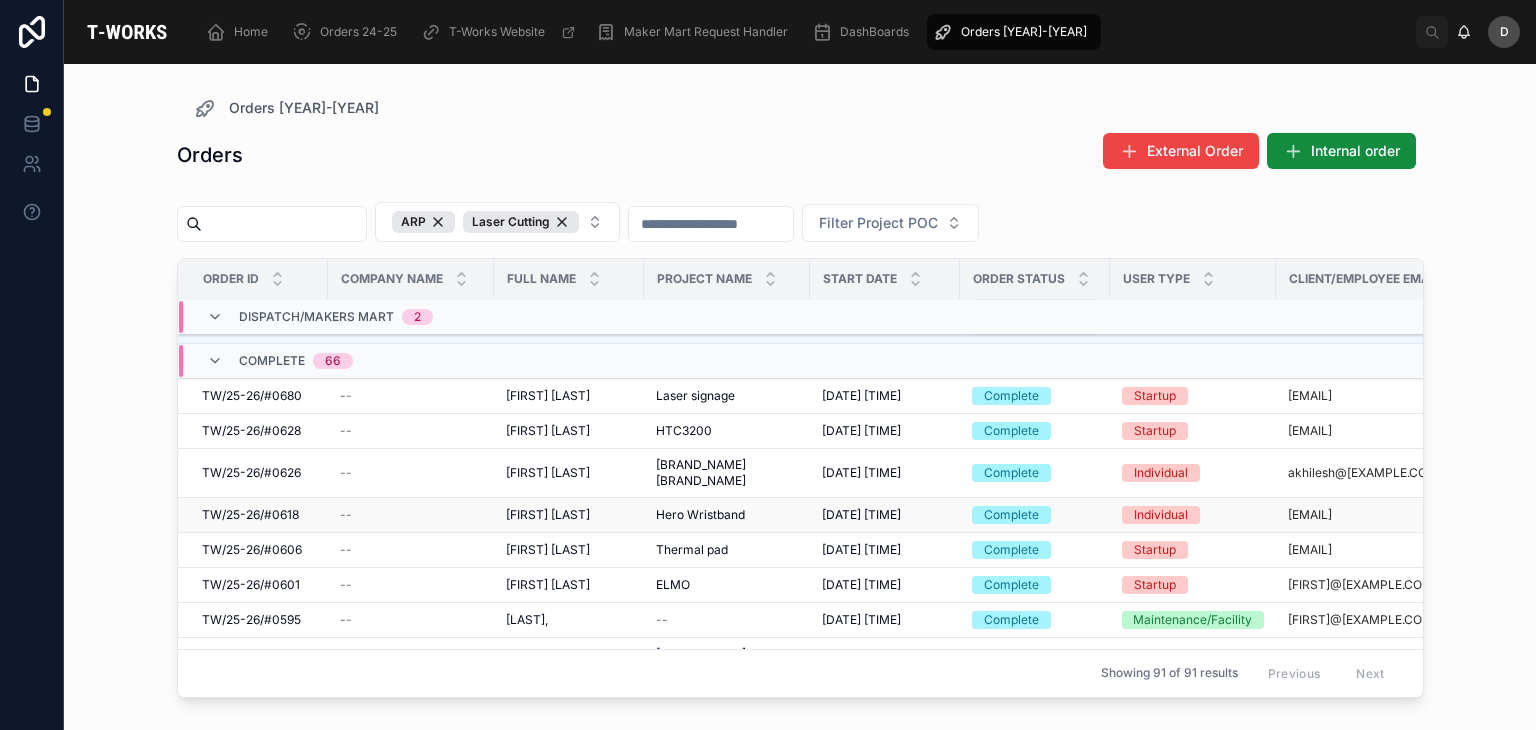 click on "Hero Wristband" at bounding box center (700, 515) 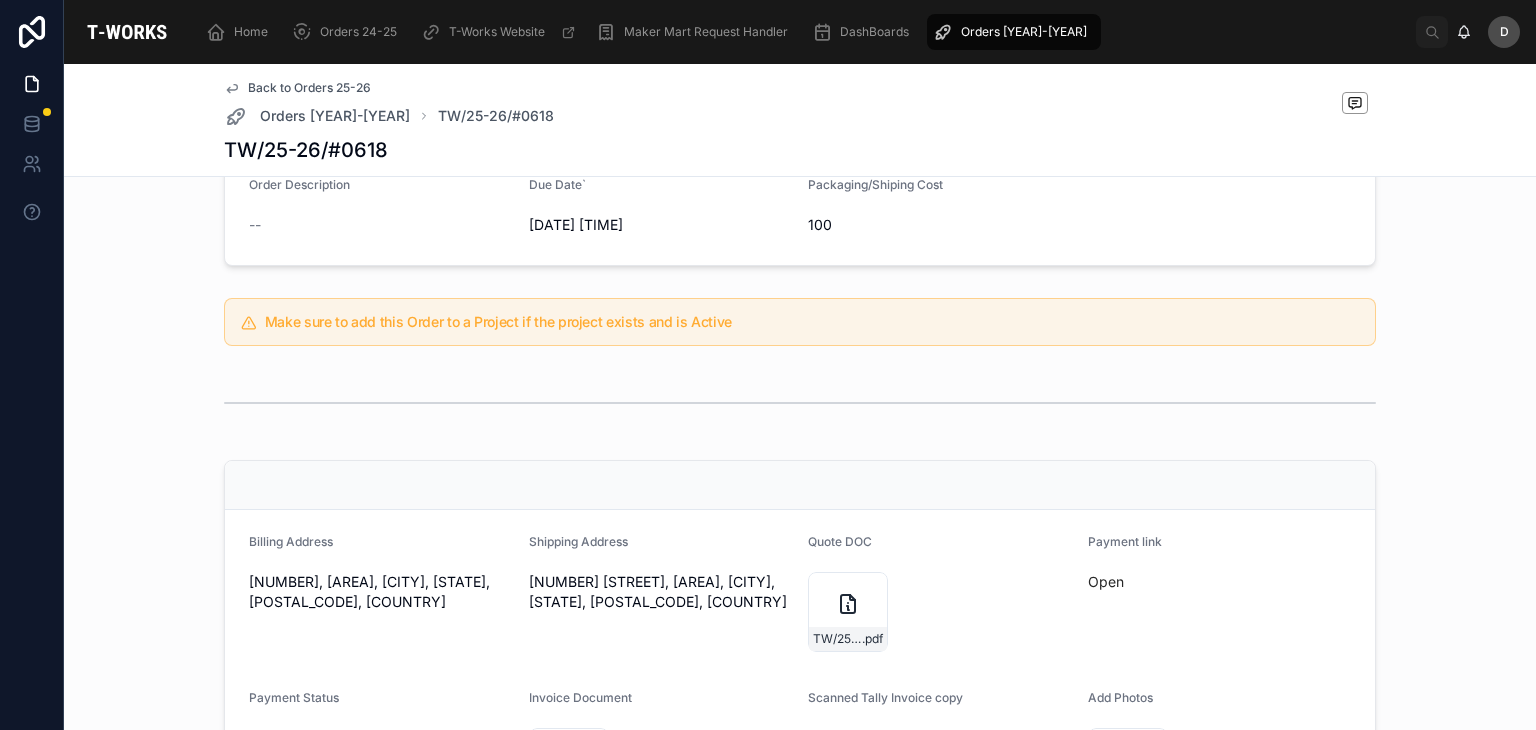 scroll, scrollTop: 404, scrollLeft: 0, axis: vertical 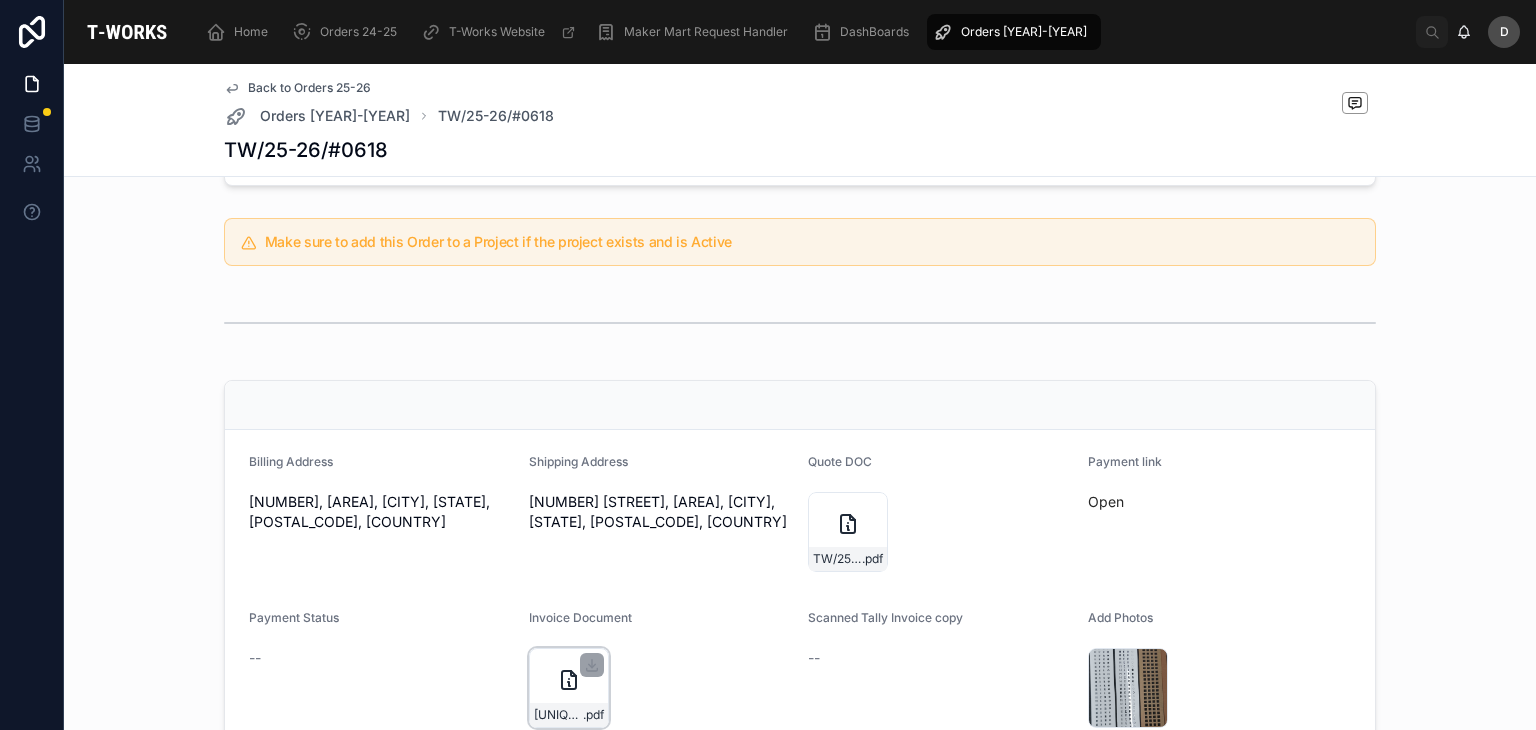 click on "[UNIQUE_ID]-[FIRST] [LAST][DATE].pdf" at bounding box center (569, 688) 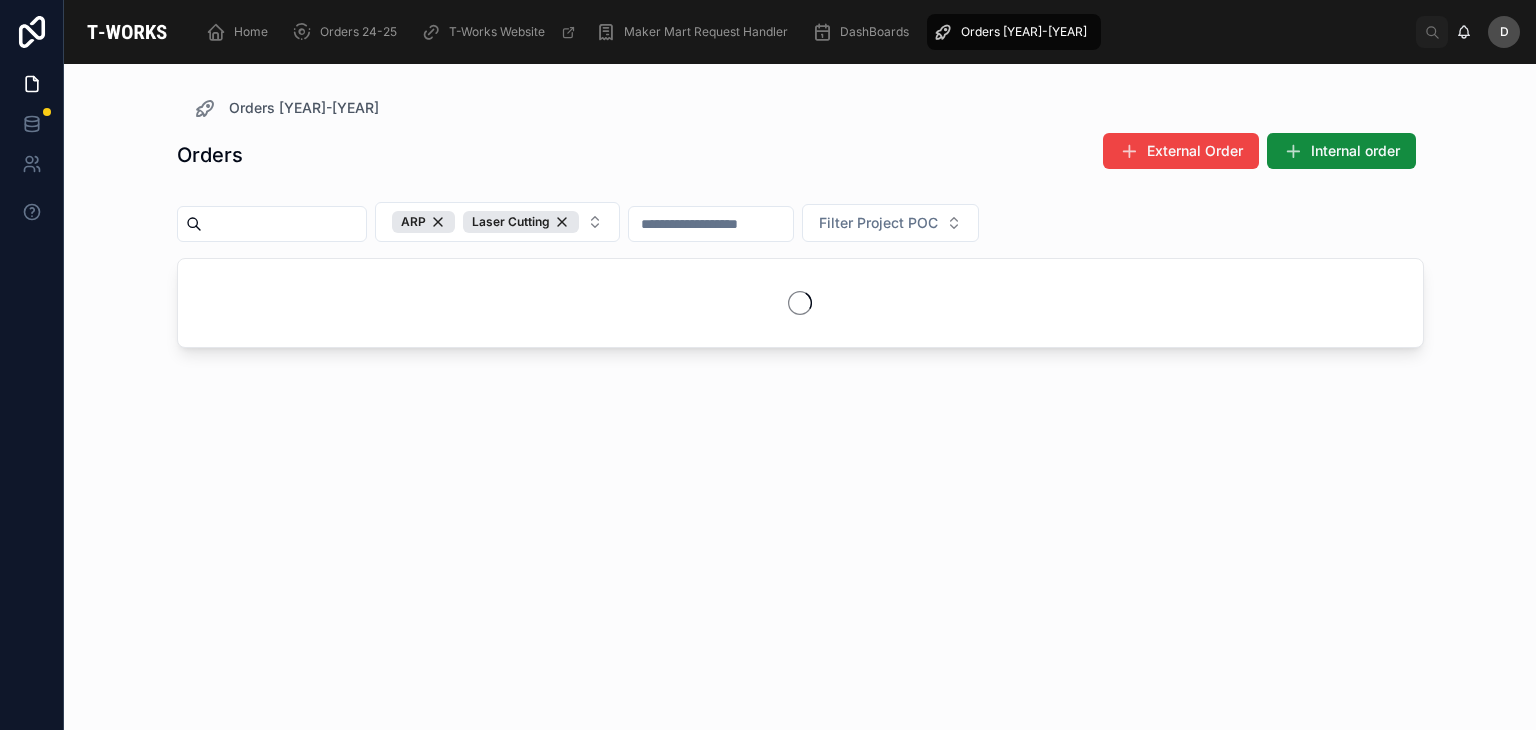 scroll, scrollTop: 0, scrollLeft: 0, axis: both 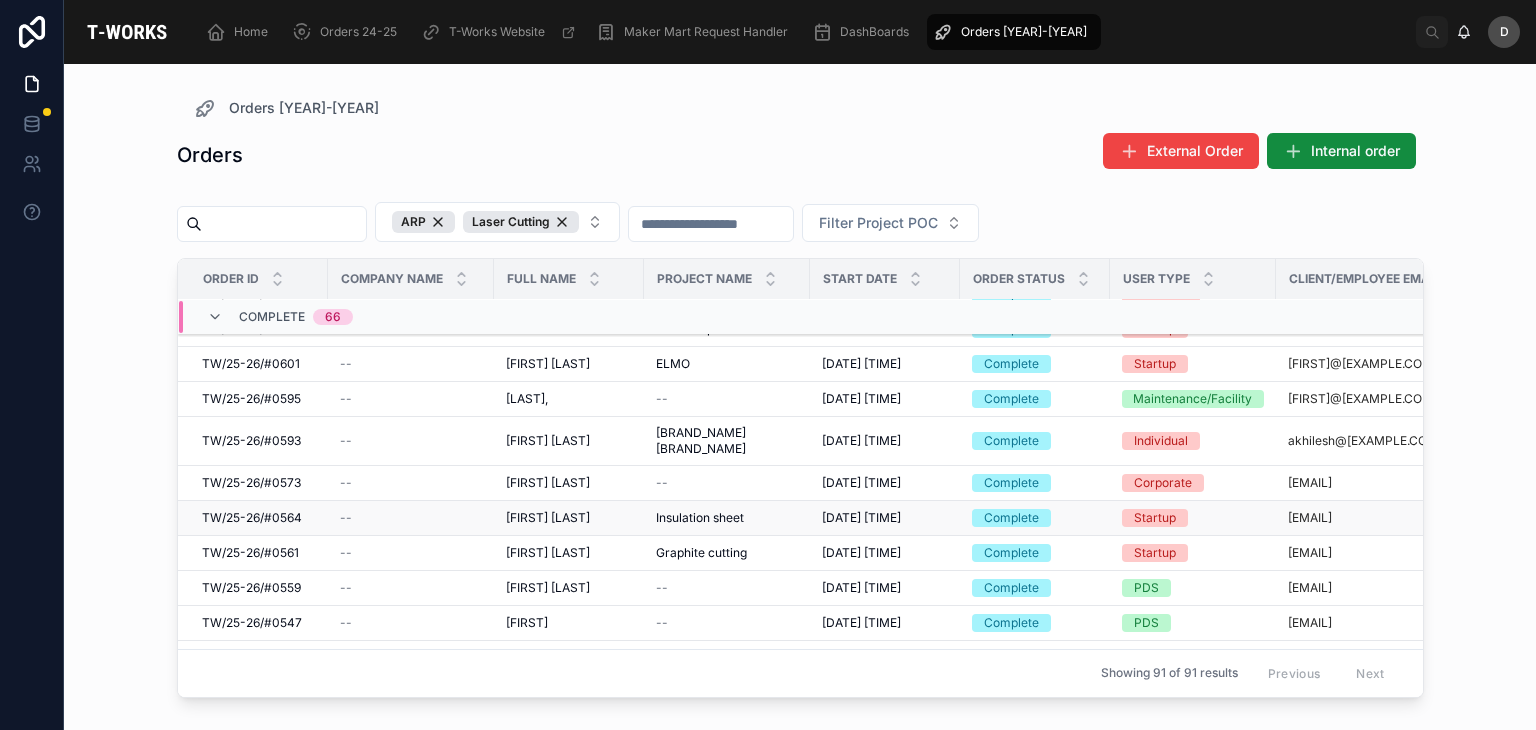 click on "[FIRST] [LAST] [FIRST] [LAST]" at bounding box center [569, 518] 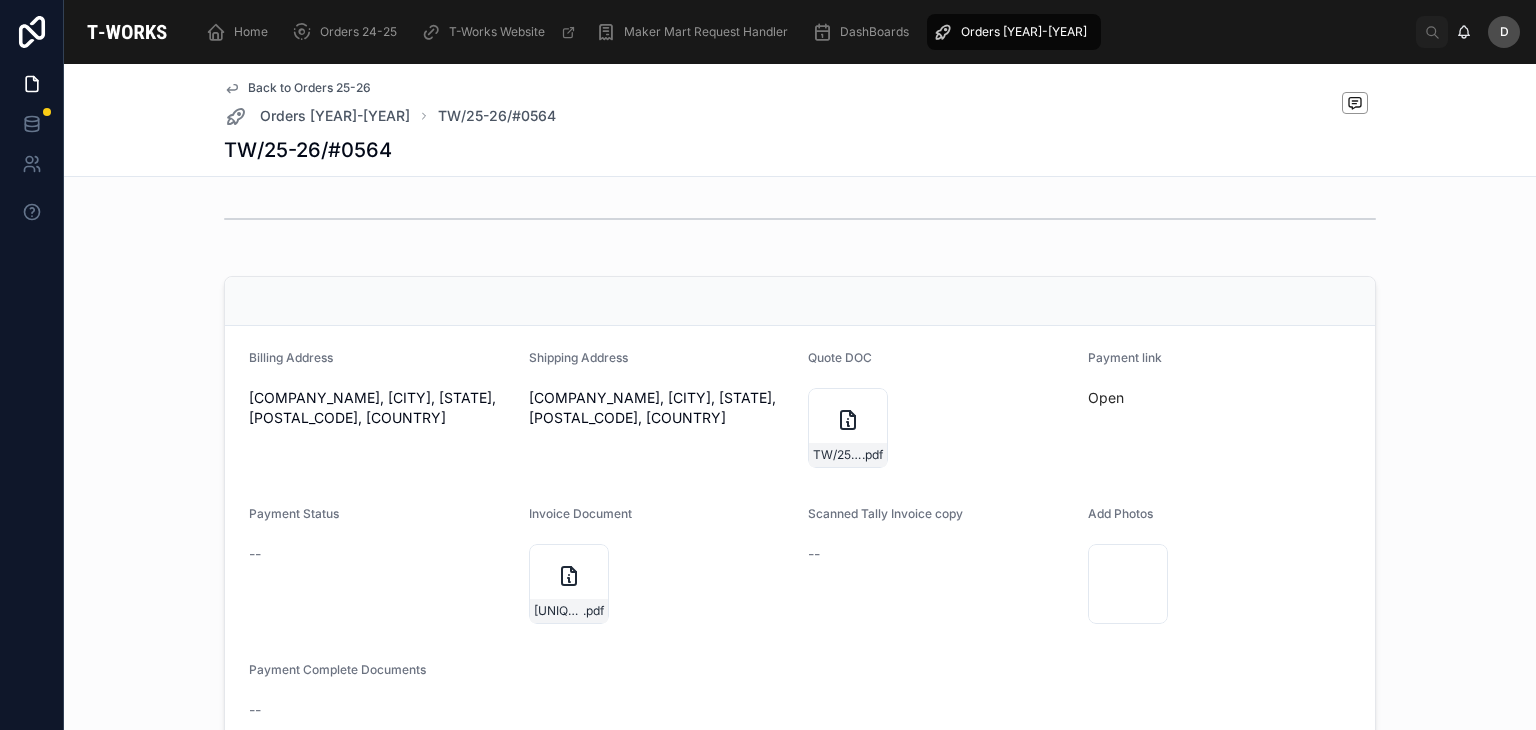 scroll, scrollTop: 592, scrollLeft: 0, axis: vertical 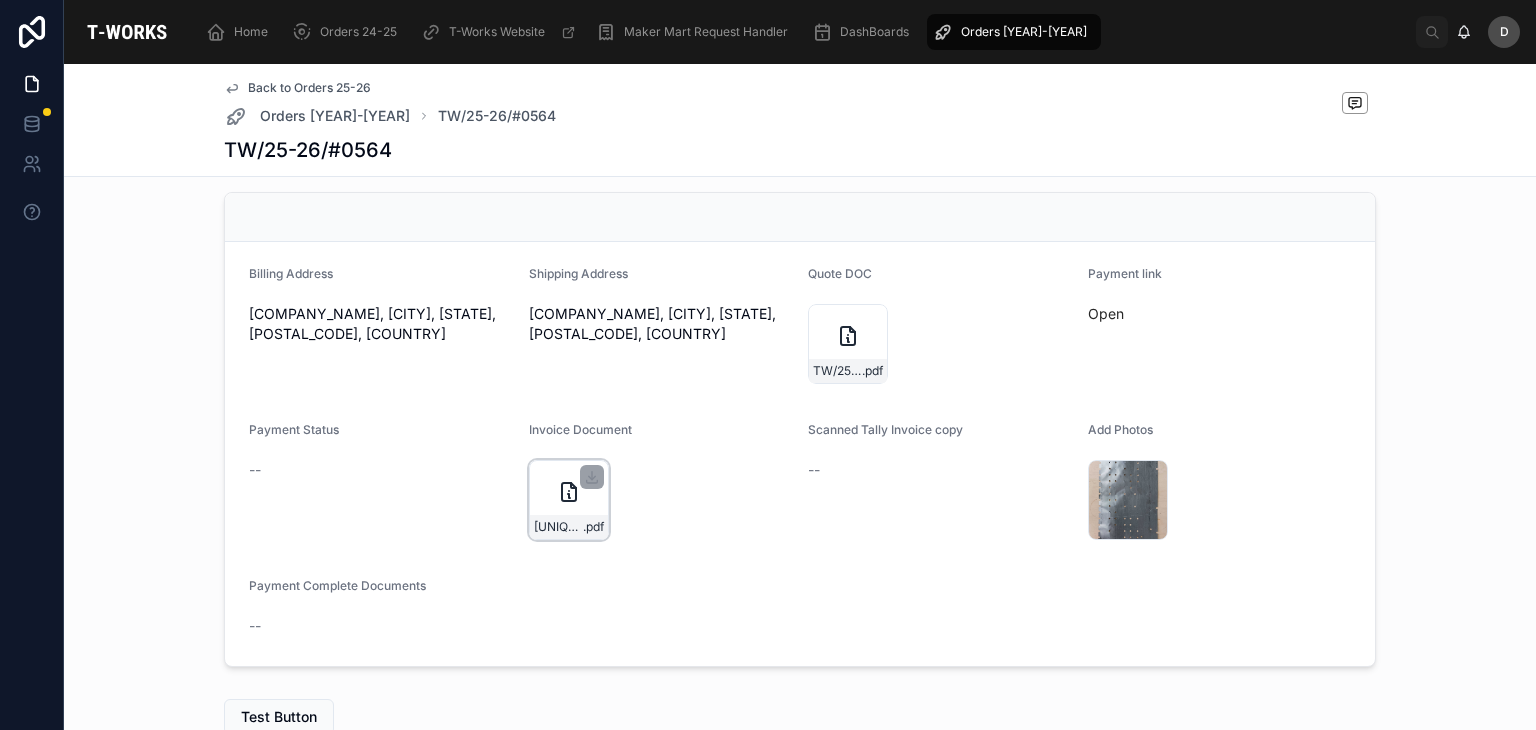 click on "[UNIQUE_ID]-[COMPANY_NAME]-(...) .pdf" at bounding box center [569, 527] 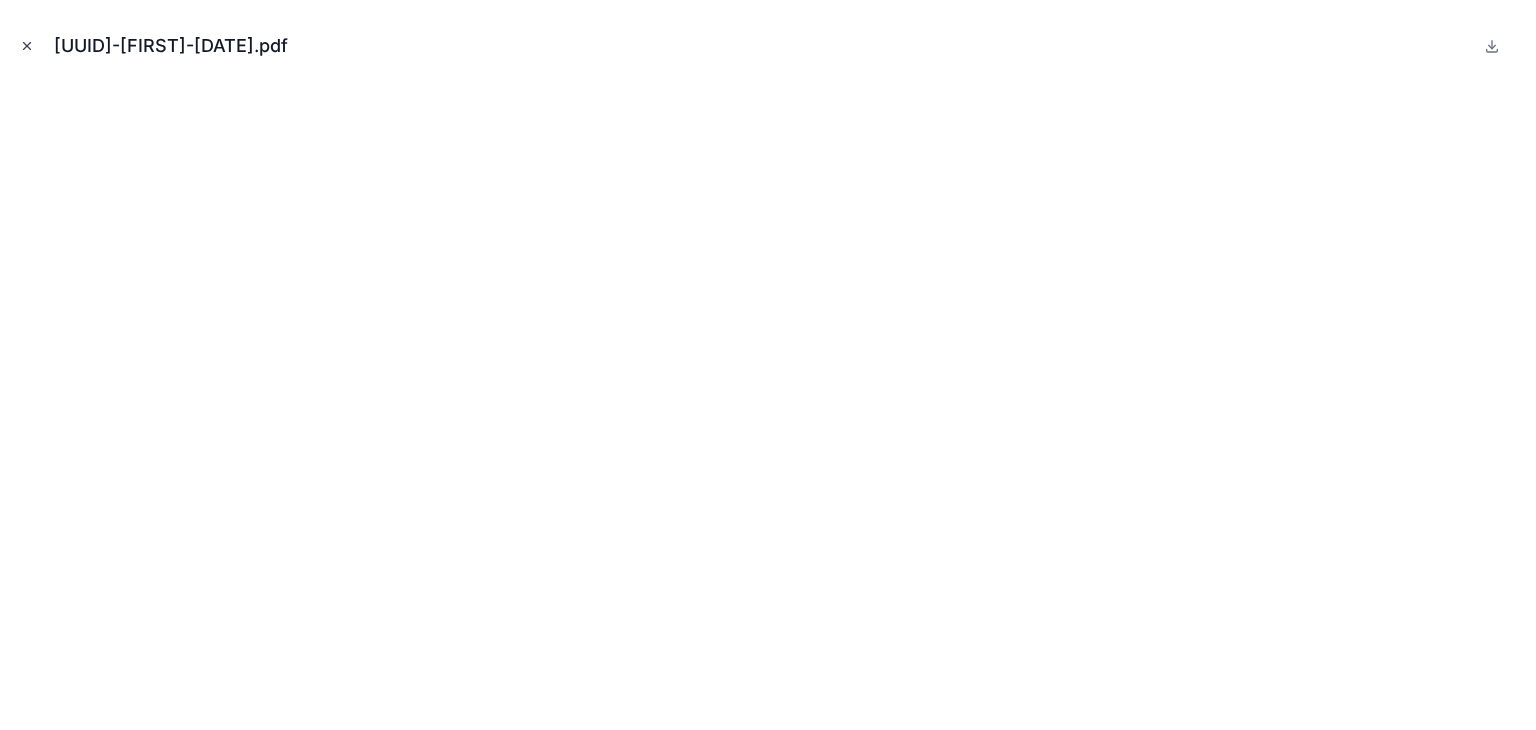 click 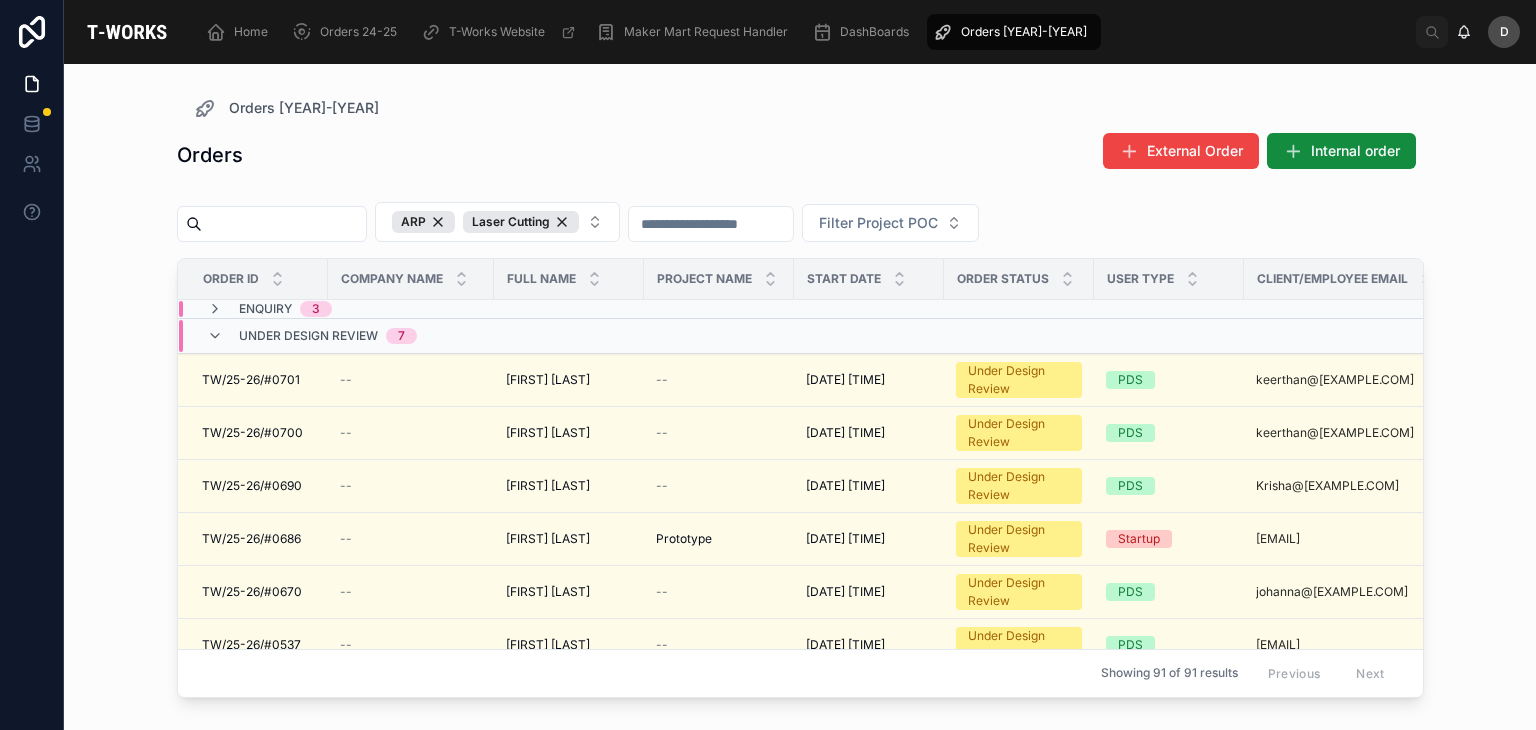 scroll, scrollTop: 0, scrollLeft: 0, axis: both 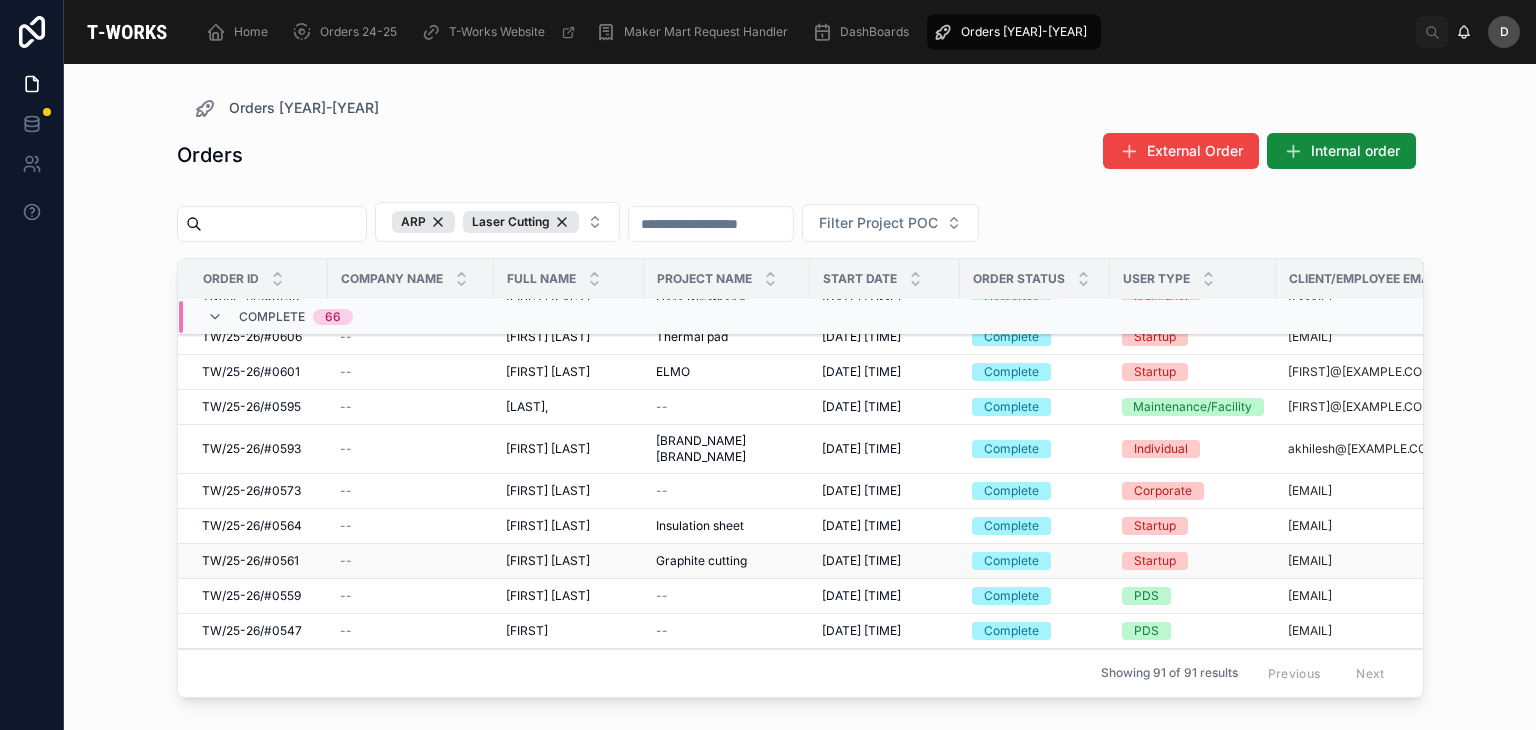 click on "[FIRST] [LAST]" at bounding box center (548, 561) 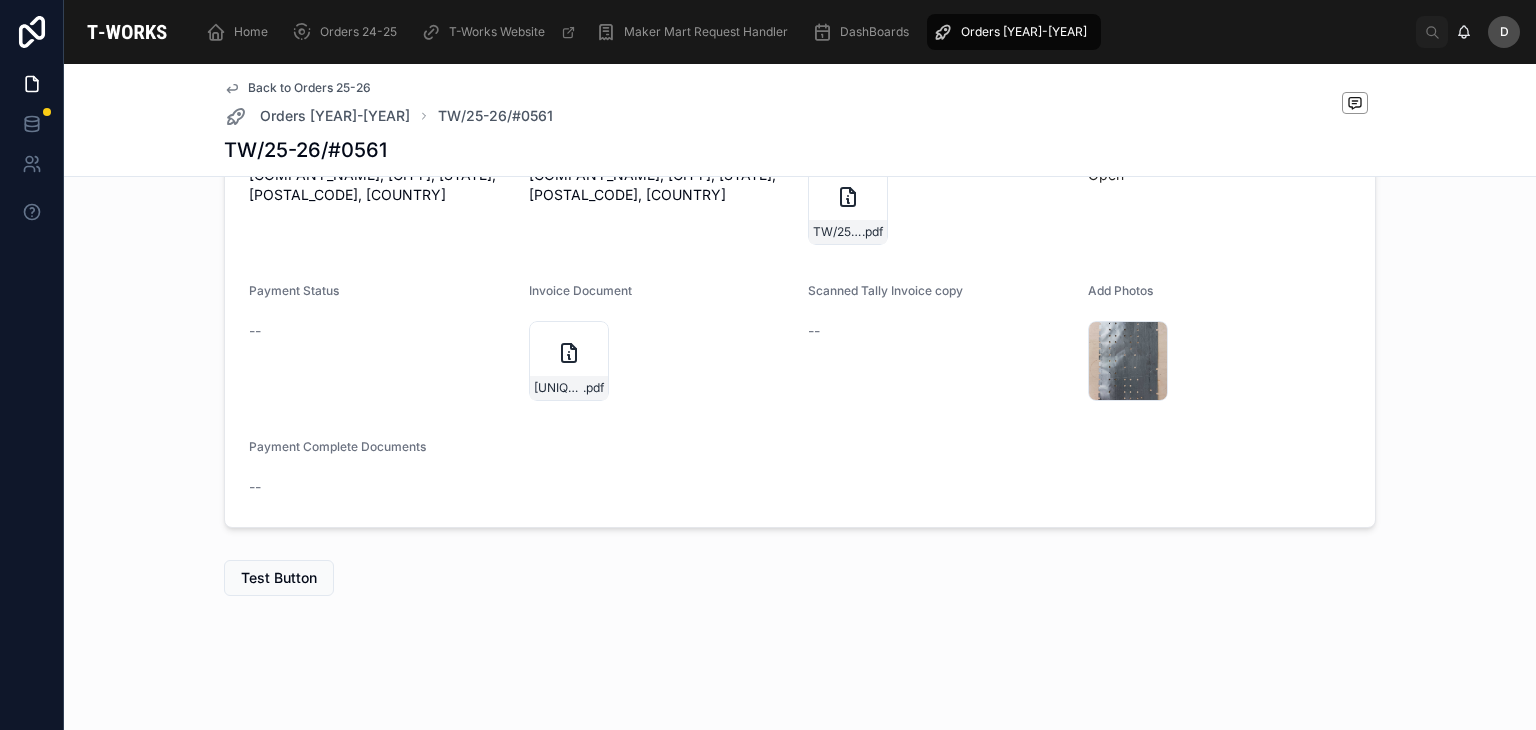 scroll, scrollTop: 730, scrollLeft: 0, axis: vertical 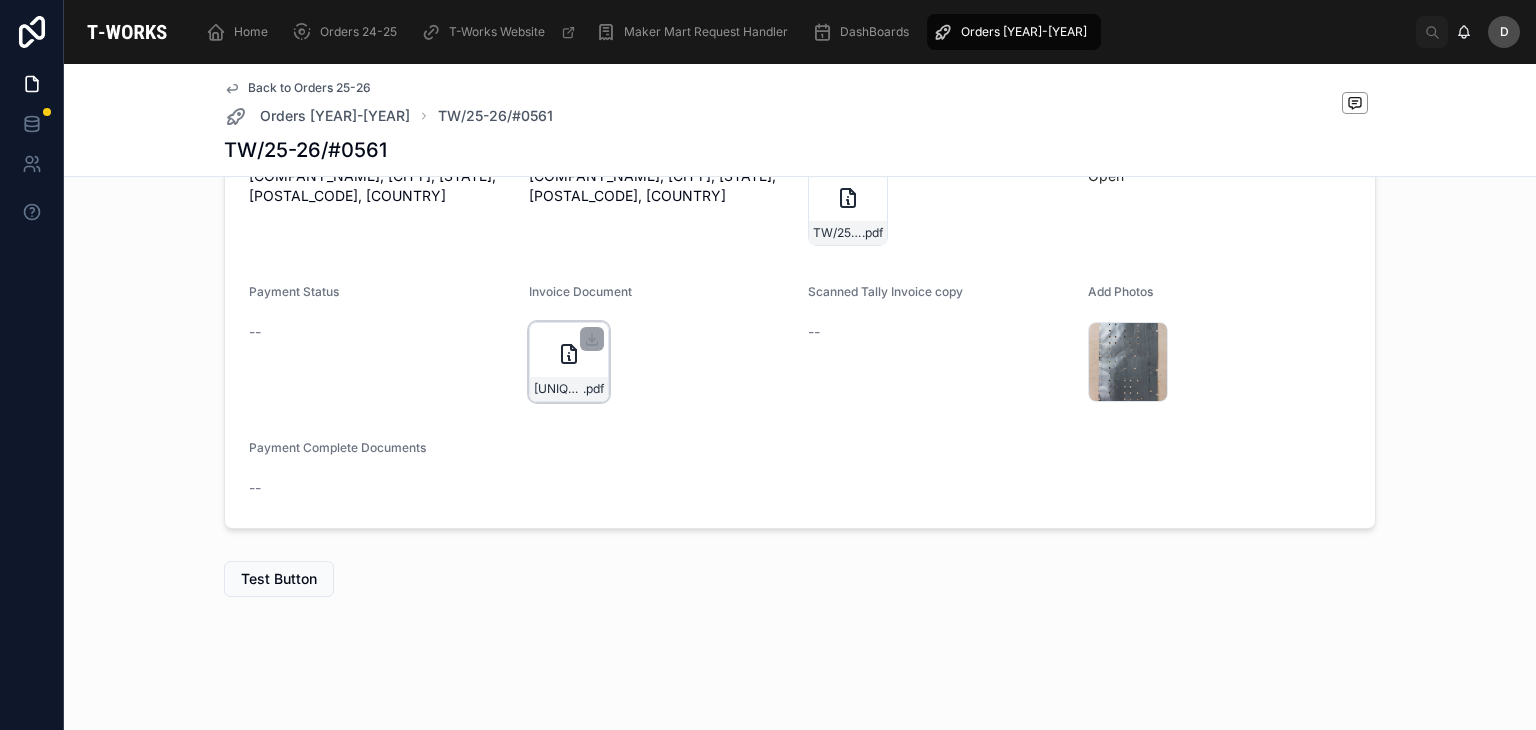 click 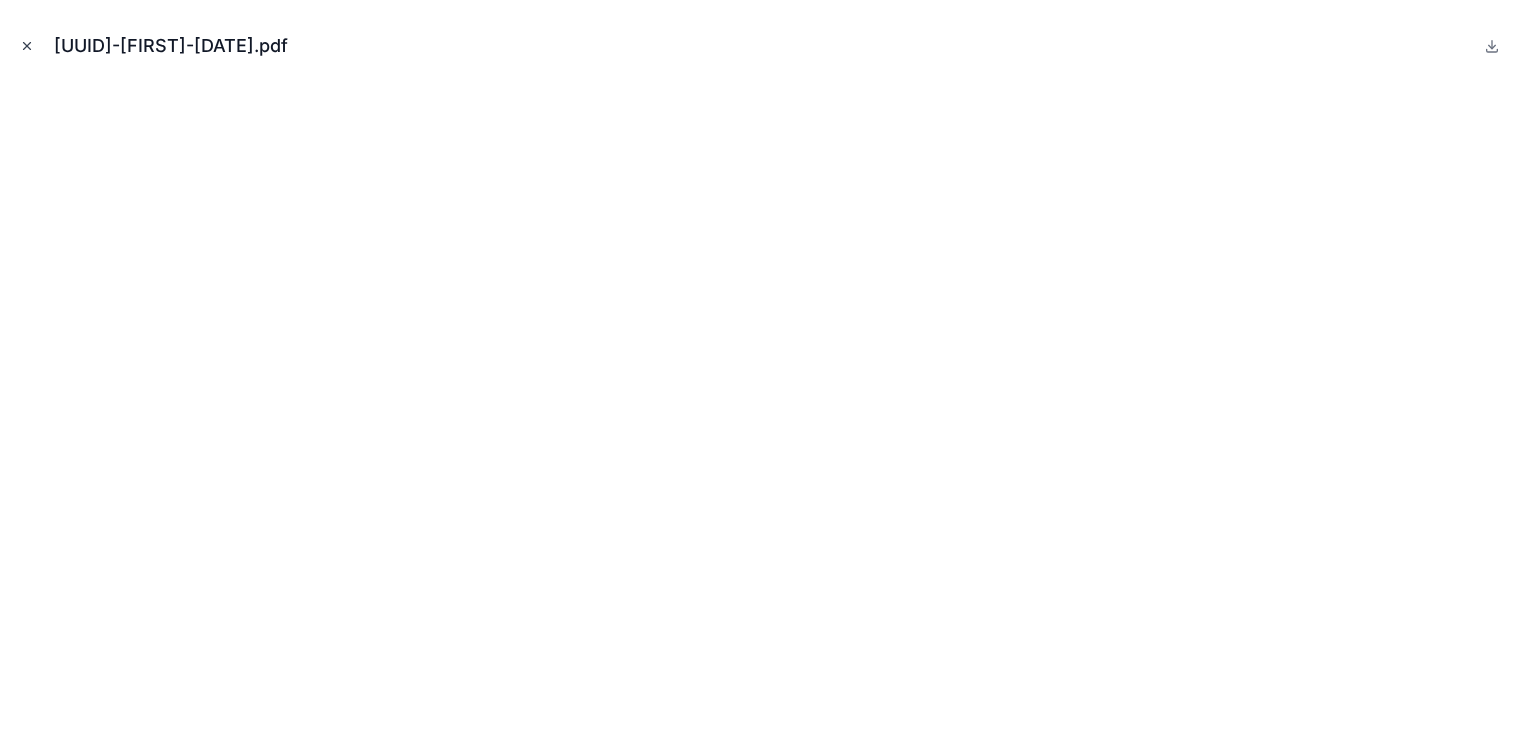 click 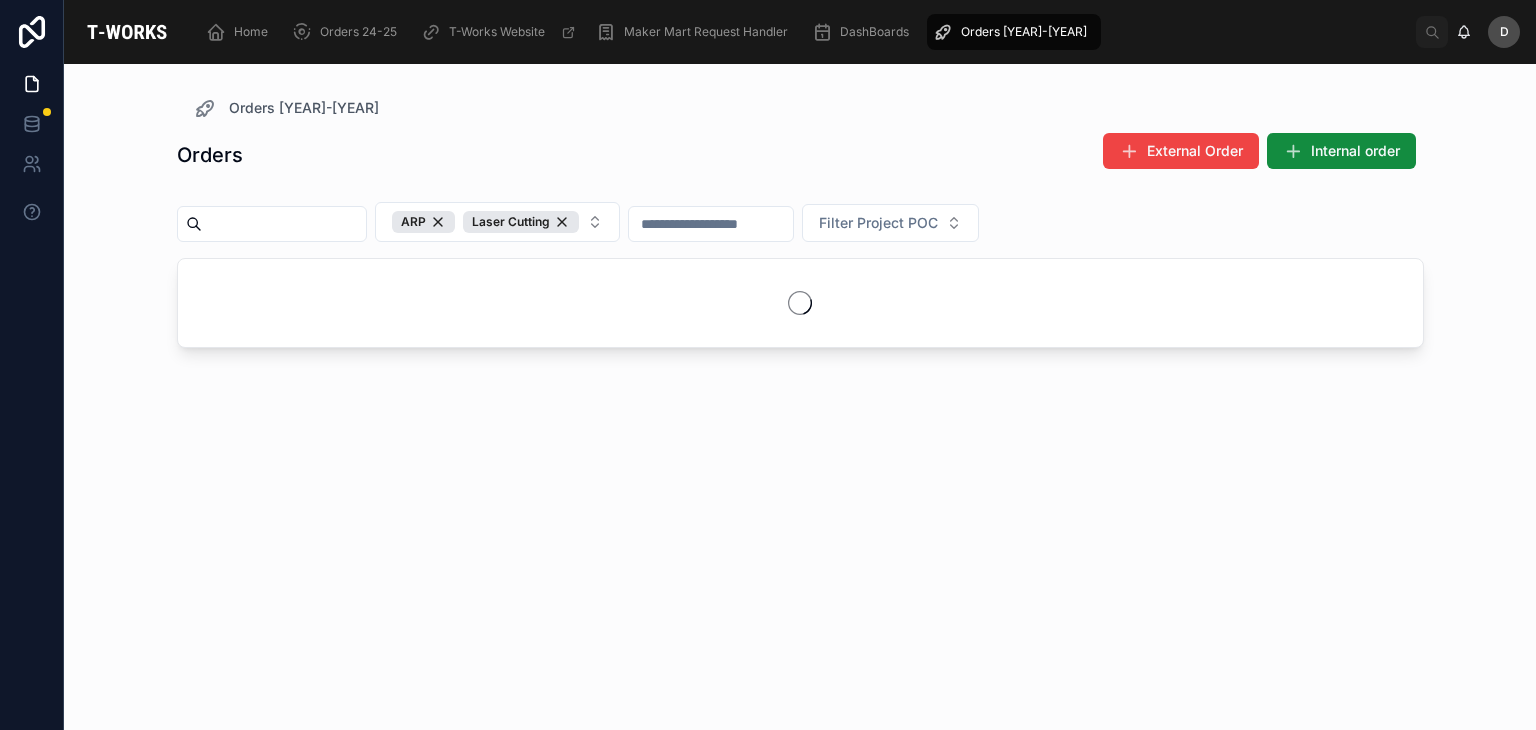 scroll, scrollTop: 0, scrollLeft: 0, axis: both 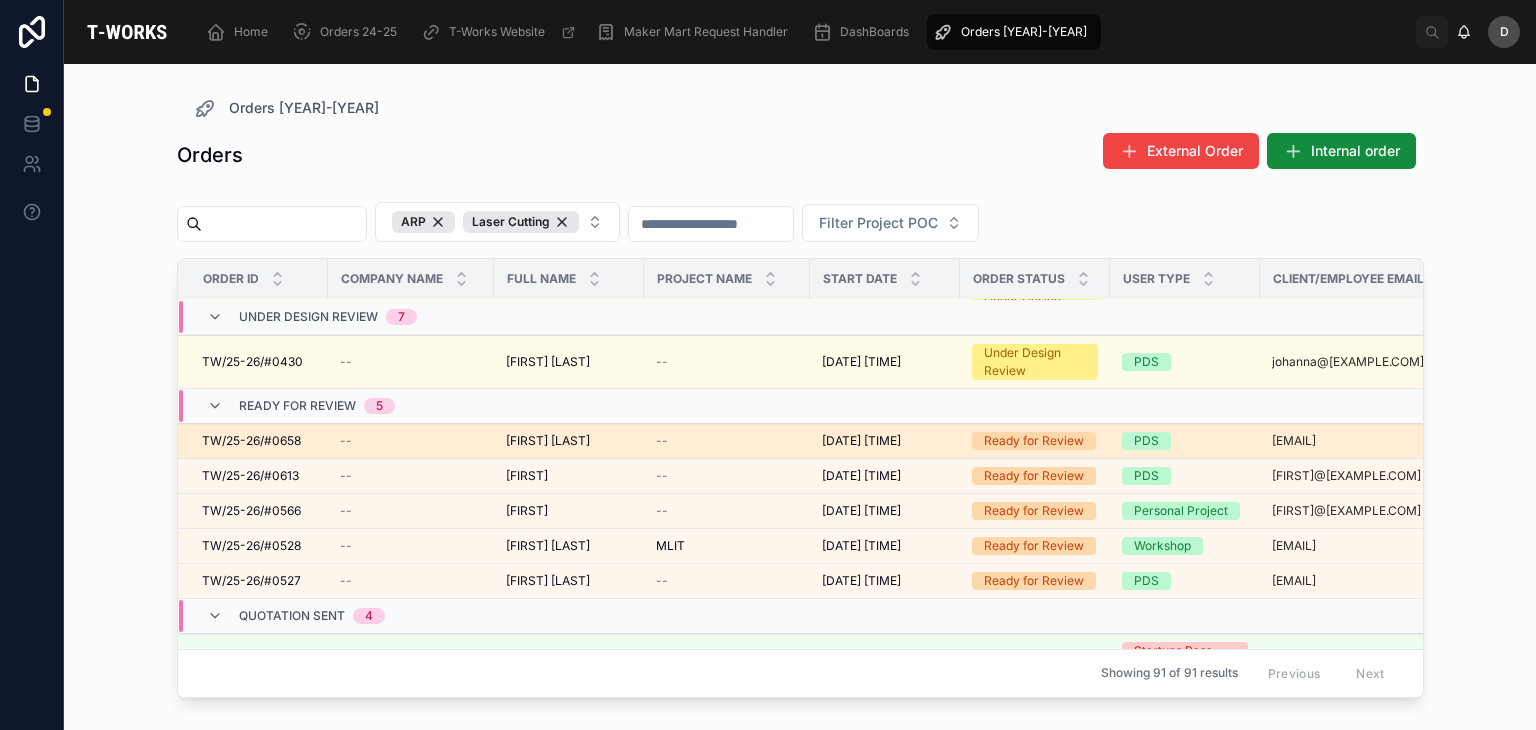click on "[FIRST] [LAST]" at bounding box center (548, 441) 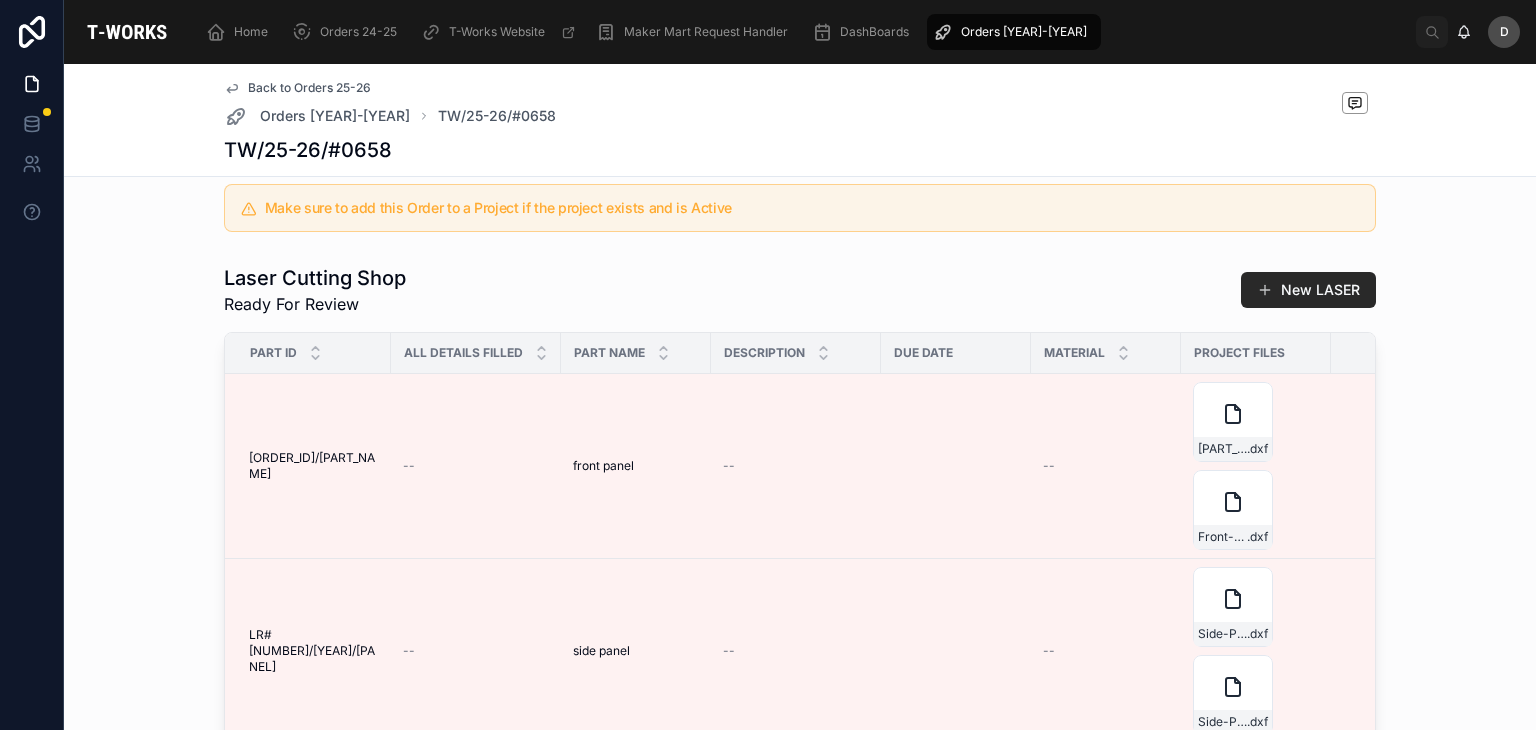 scroll, scrollTop: 732, scrollLeft: 0, axis: vertical 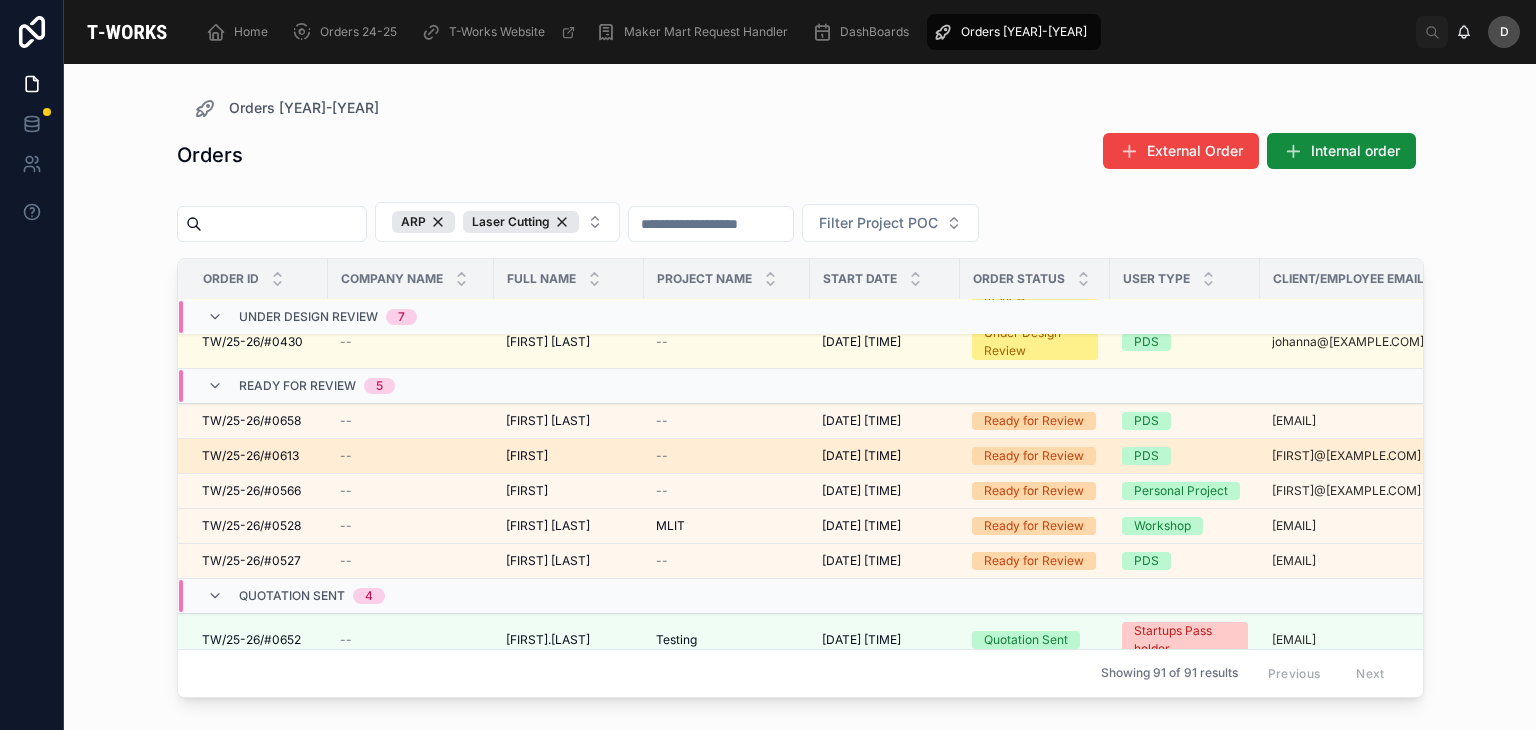 click on "[FIRST] [LAST]" at bounding box center [569, 456] 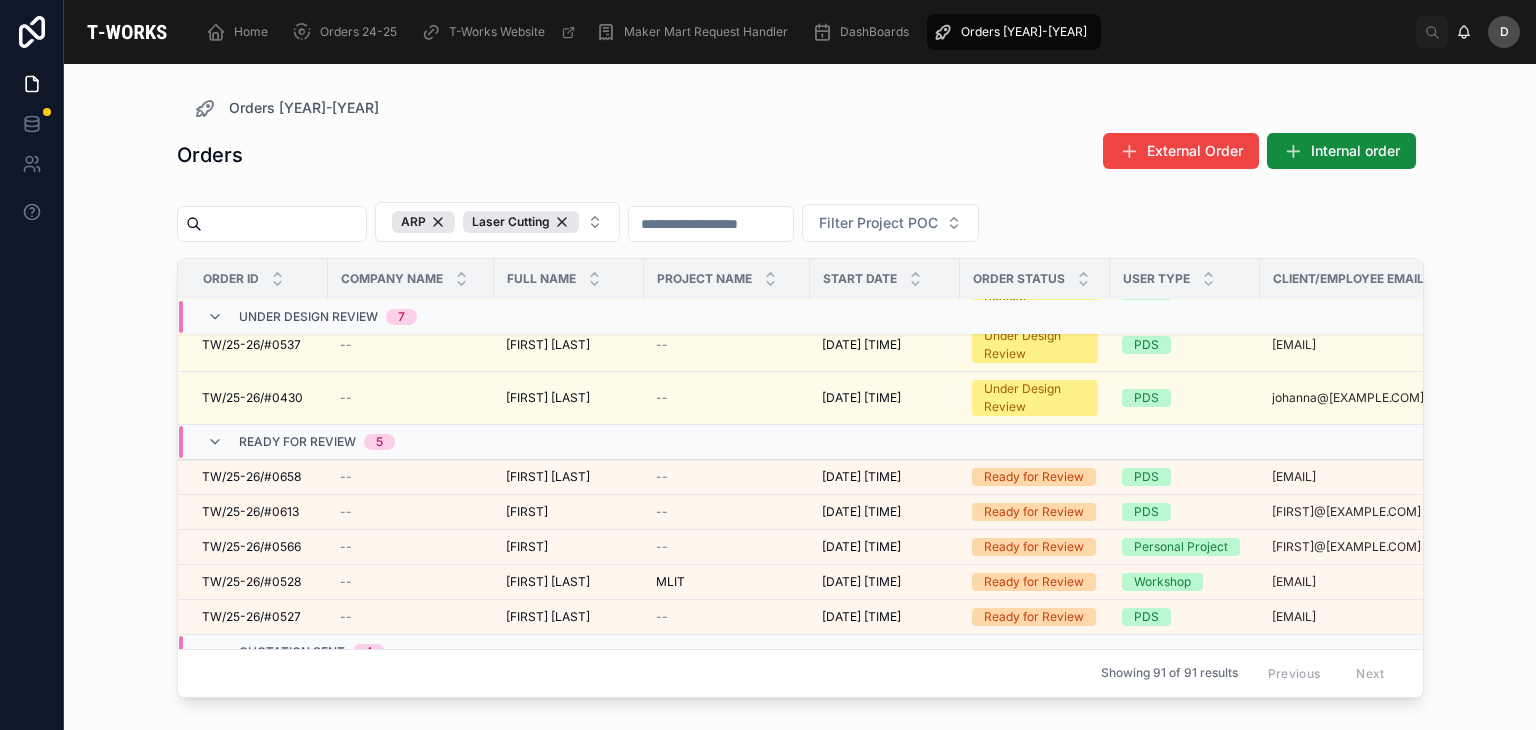 scroll, scrollTop: 296, scrollLeft: 0, axis: vertical 